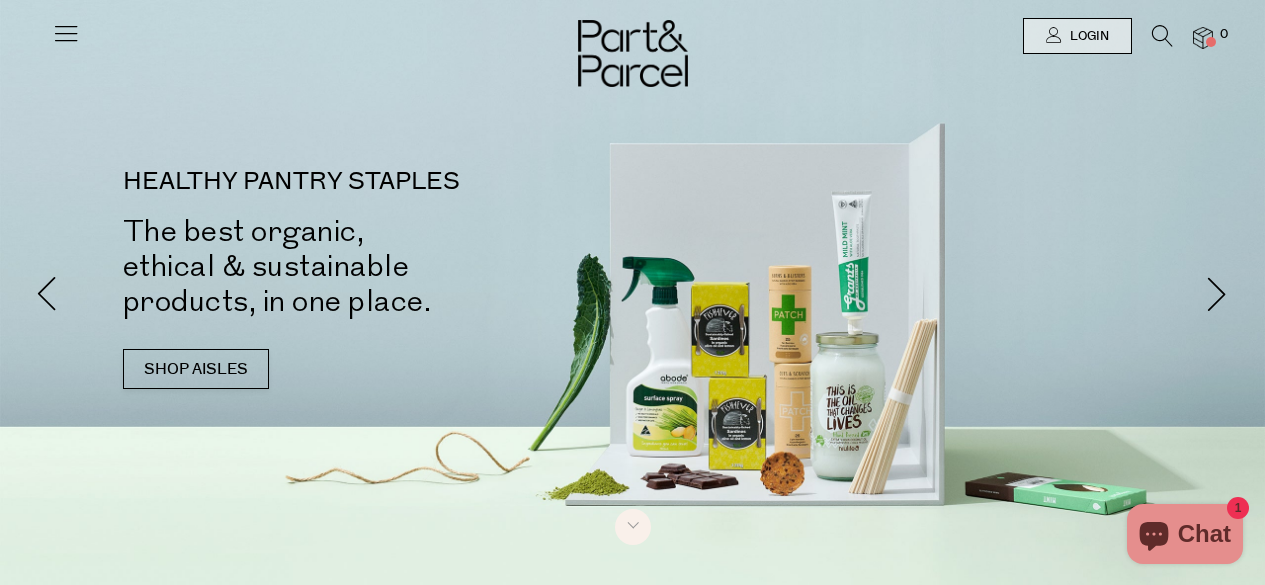scroll, scrollTop: 0, scrollLeft: 0, axis: both 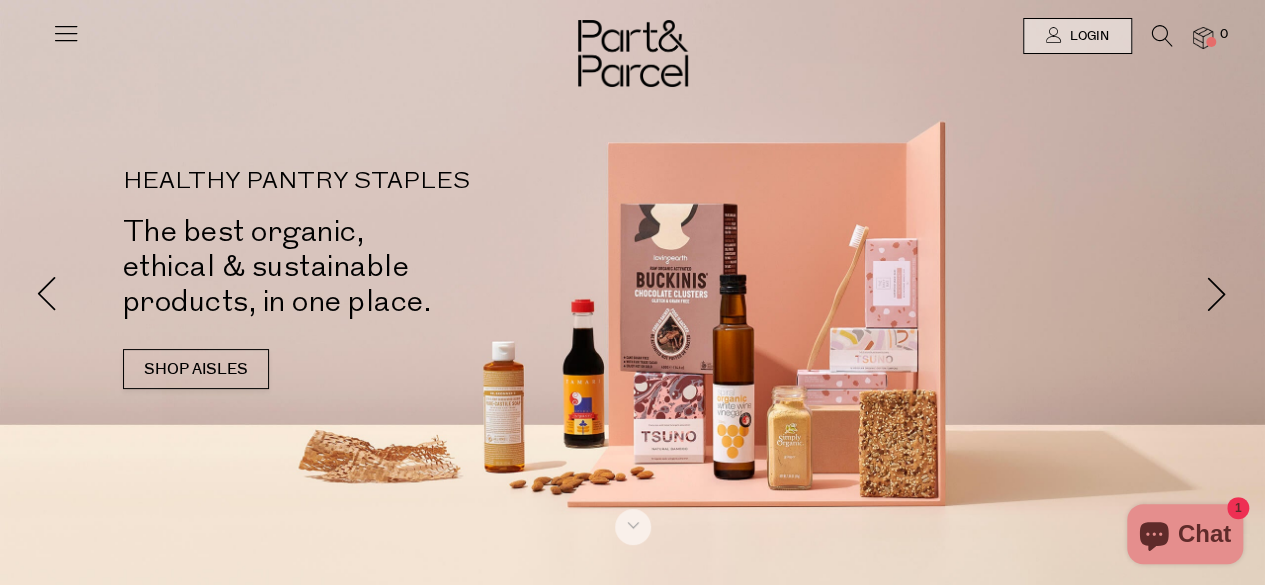 click at bounding box center (632, 36) 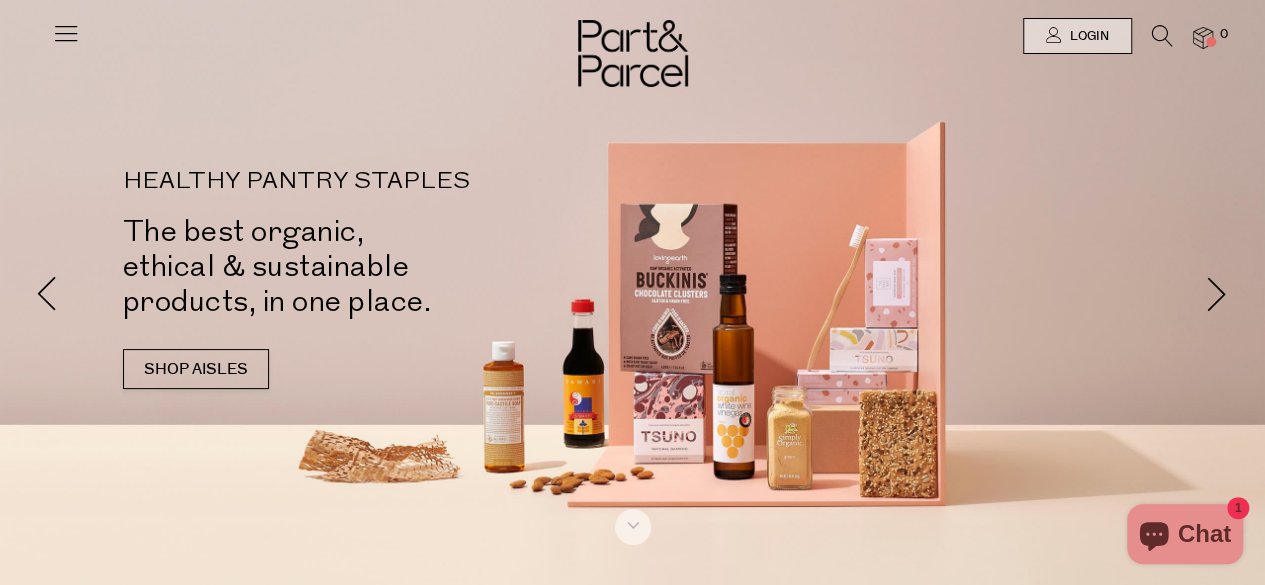 click at bounding box center [1162, 36] 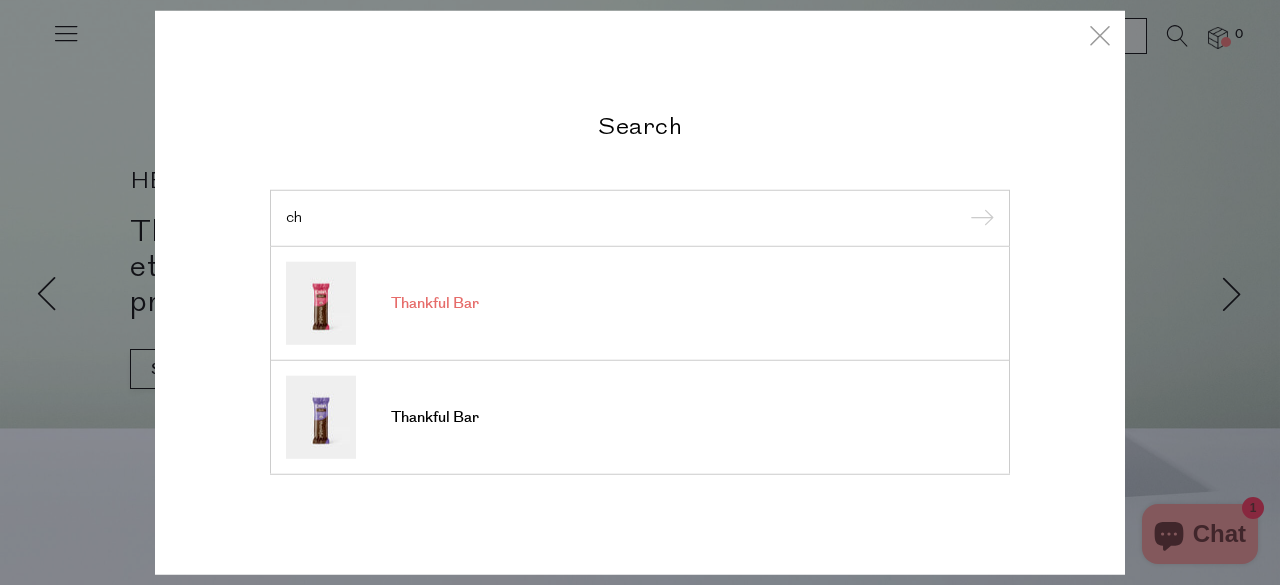 type on "c" 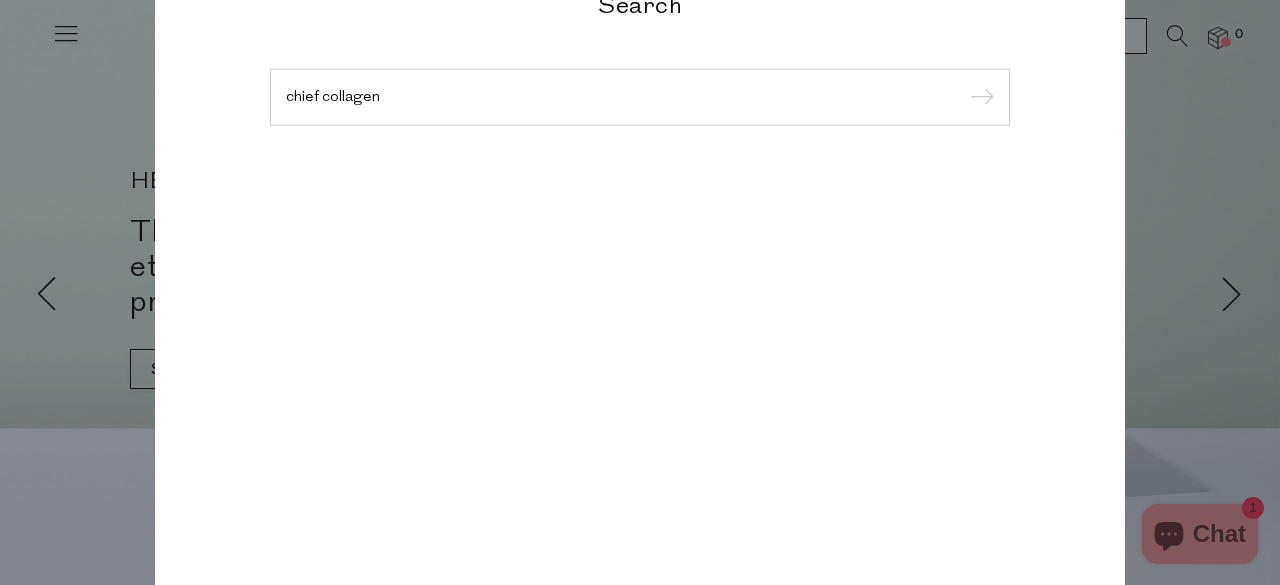 type on "chief collagen" 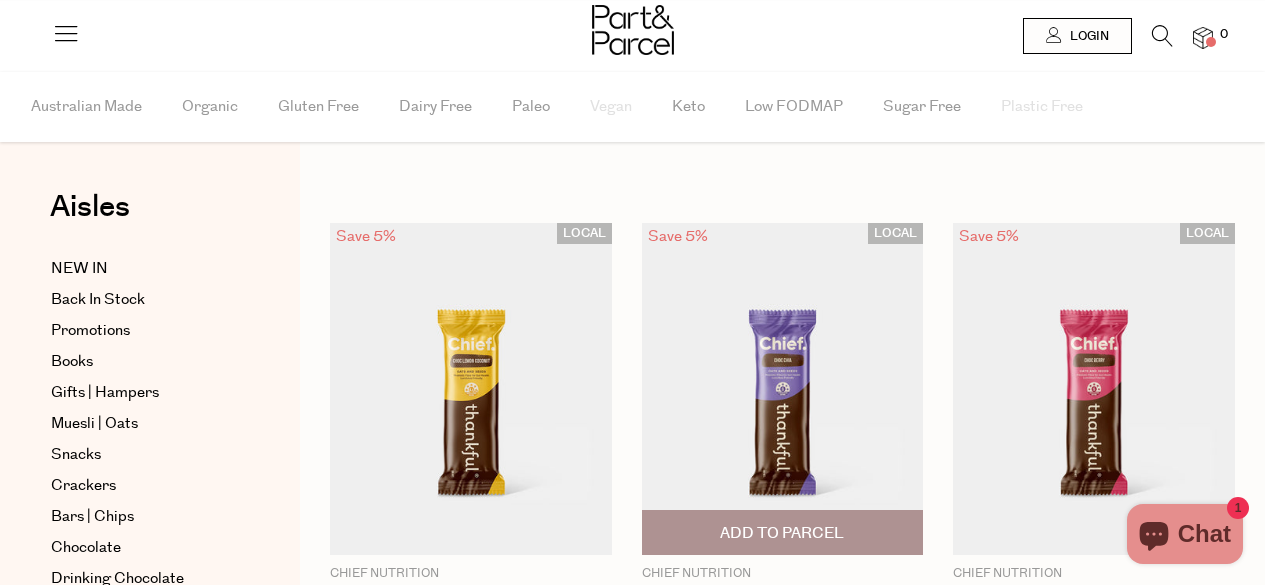 scroll, scrollTop: 0, scrollLeft: 0, axis: both 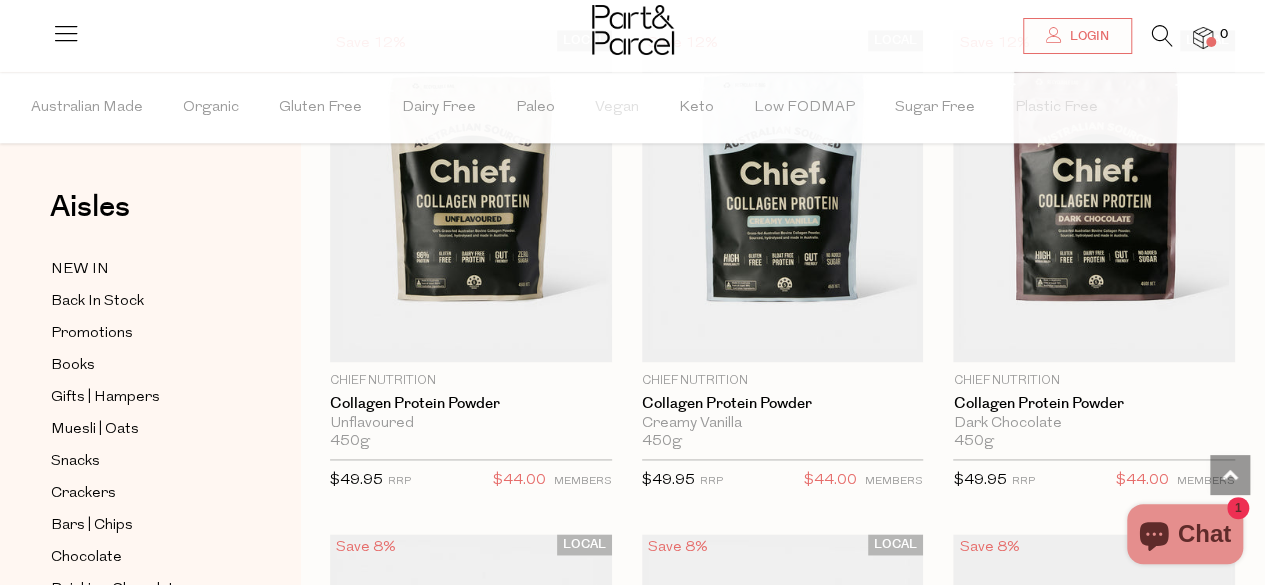 click on "0" at bounding box center (1193, 38) 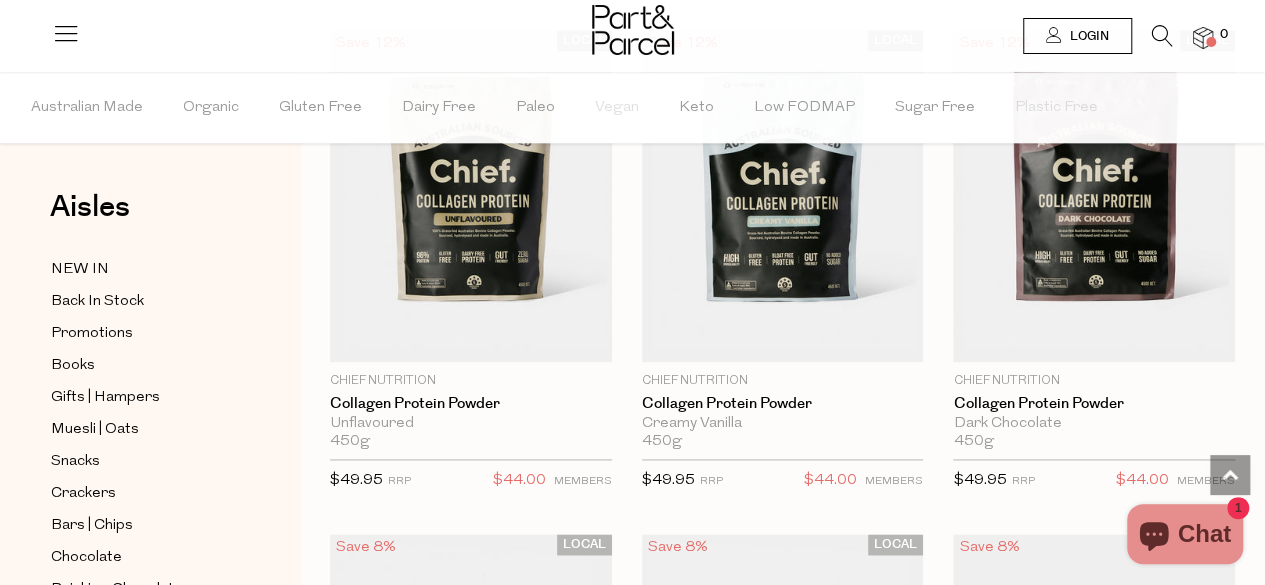 click on "Login" at bounding box center [1087, 36] 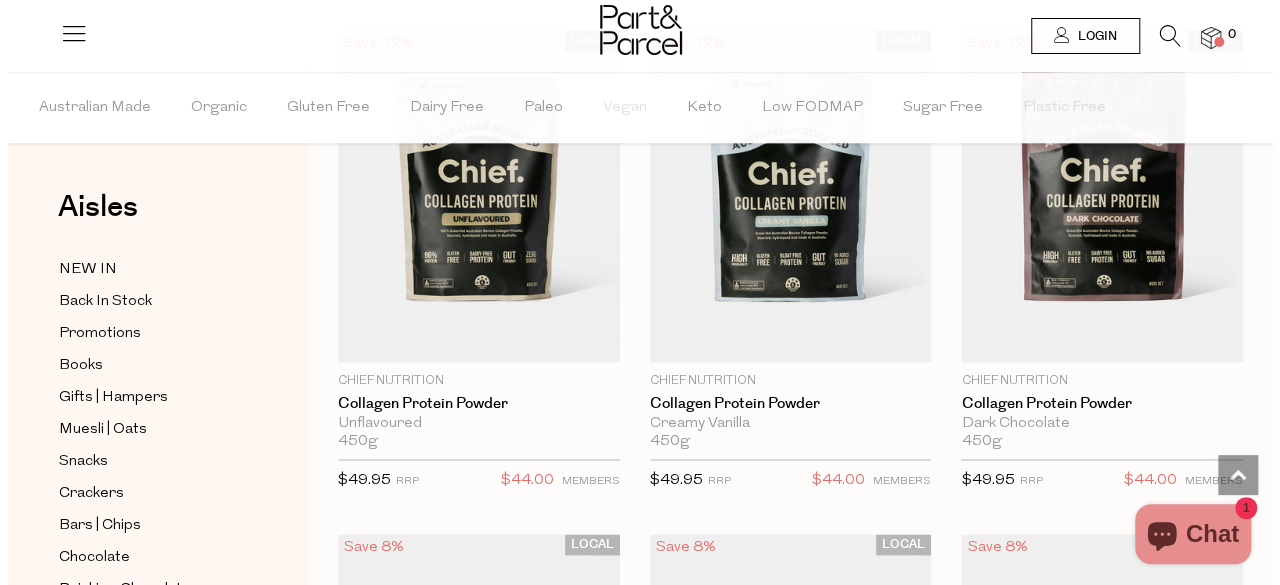 scroll, scrollTop: 1214, scrollLeft: 0, axis: vertical 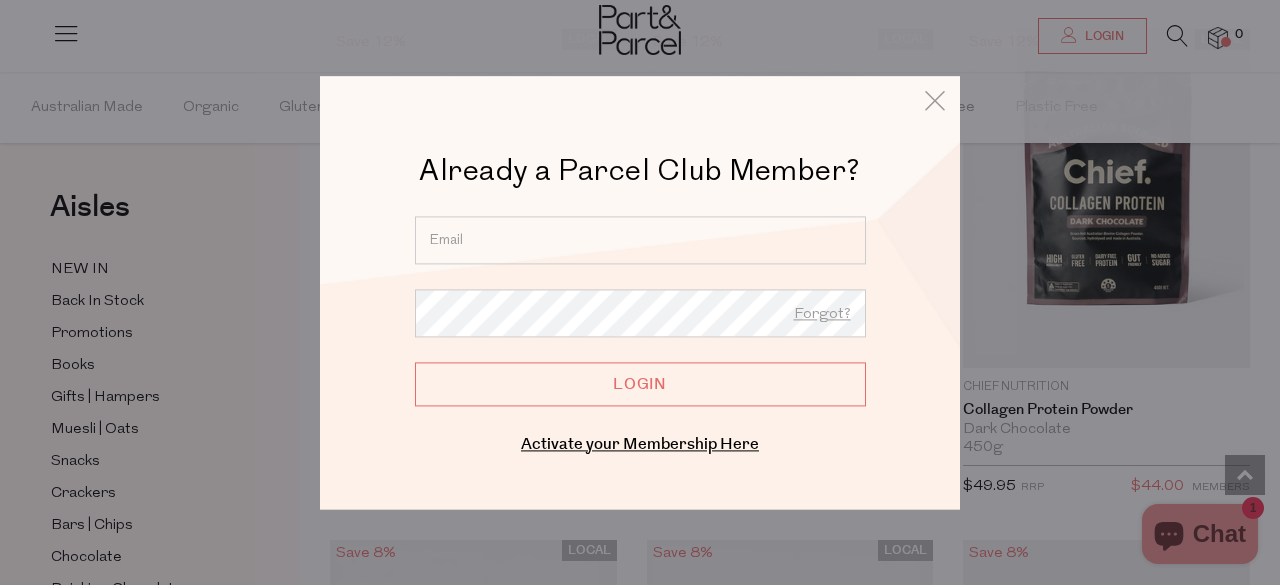 click at bounding box center (640, 240) 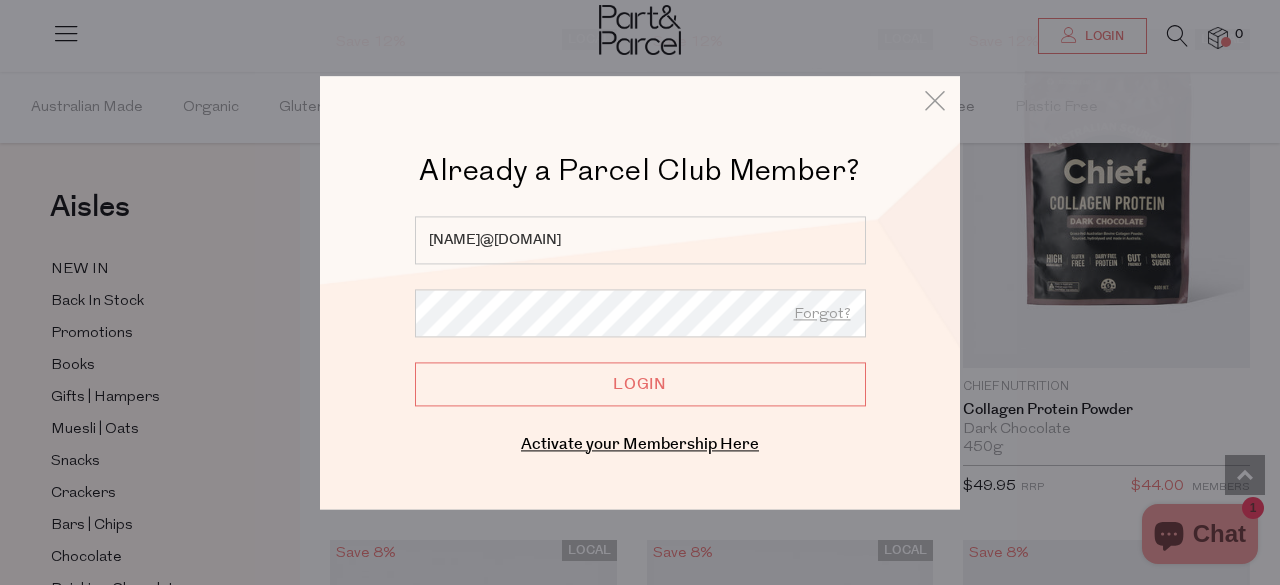 click on "Login" at bounding box center [640, 384] 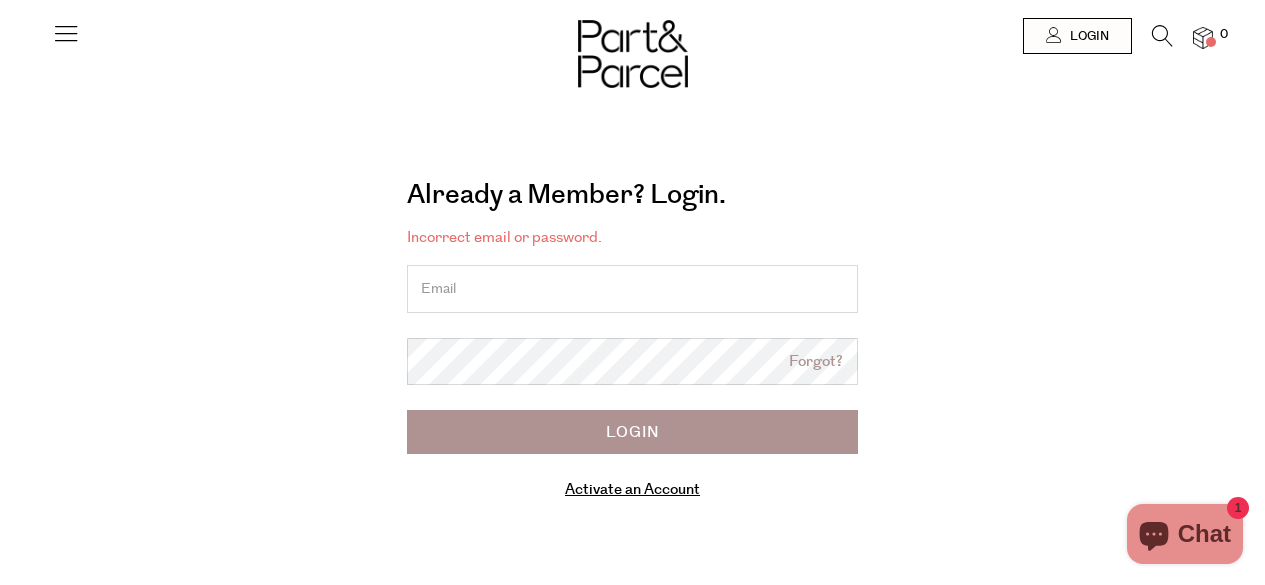 scroll, scrollTop: 0, scrollLeft: 0, axis: both 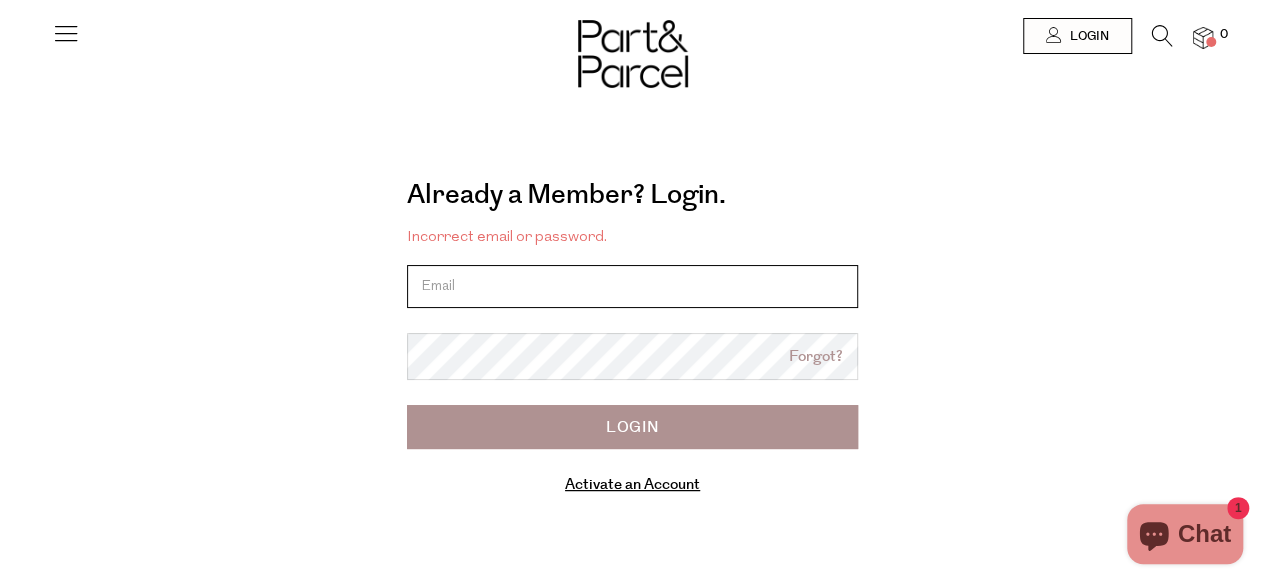click at bounding box center (632, 286) 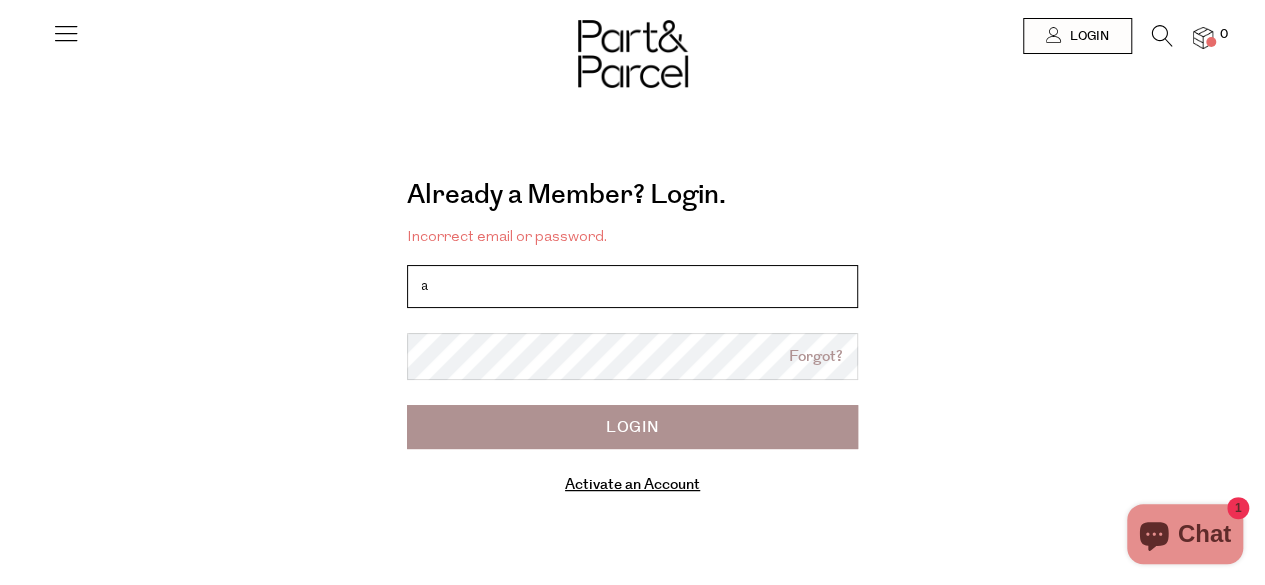 type on "anna.l.dearnley@gmail.com" 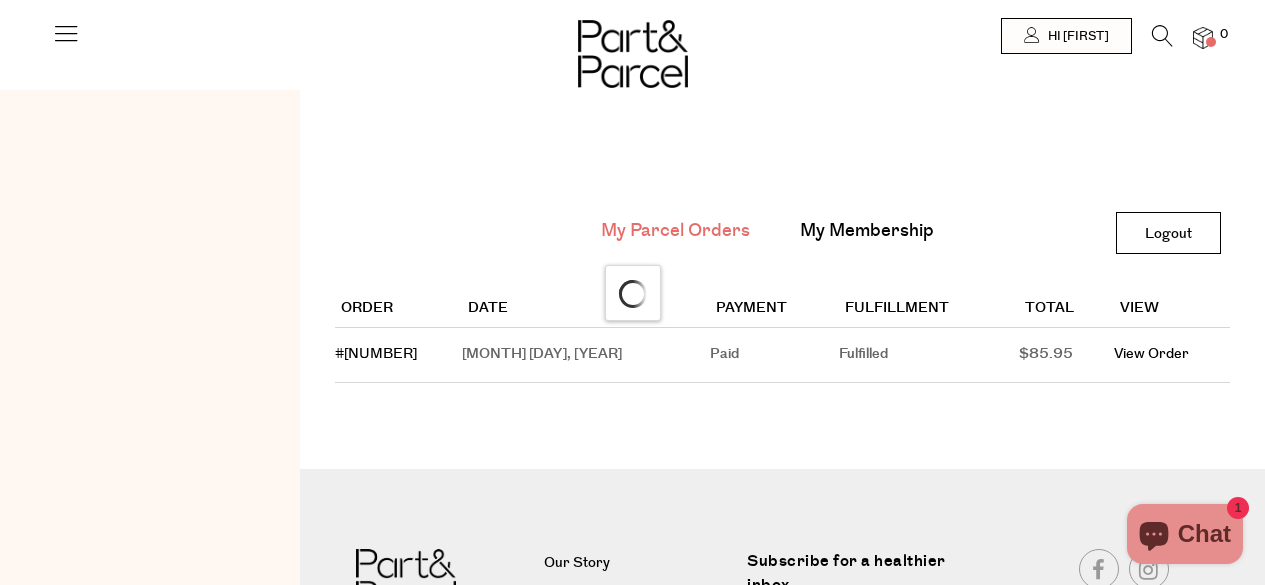 scroll, scrollTop: 0, scrollLeft: 0, axis: both 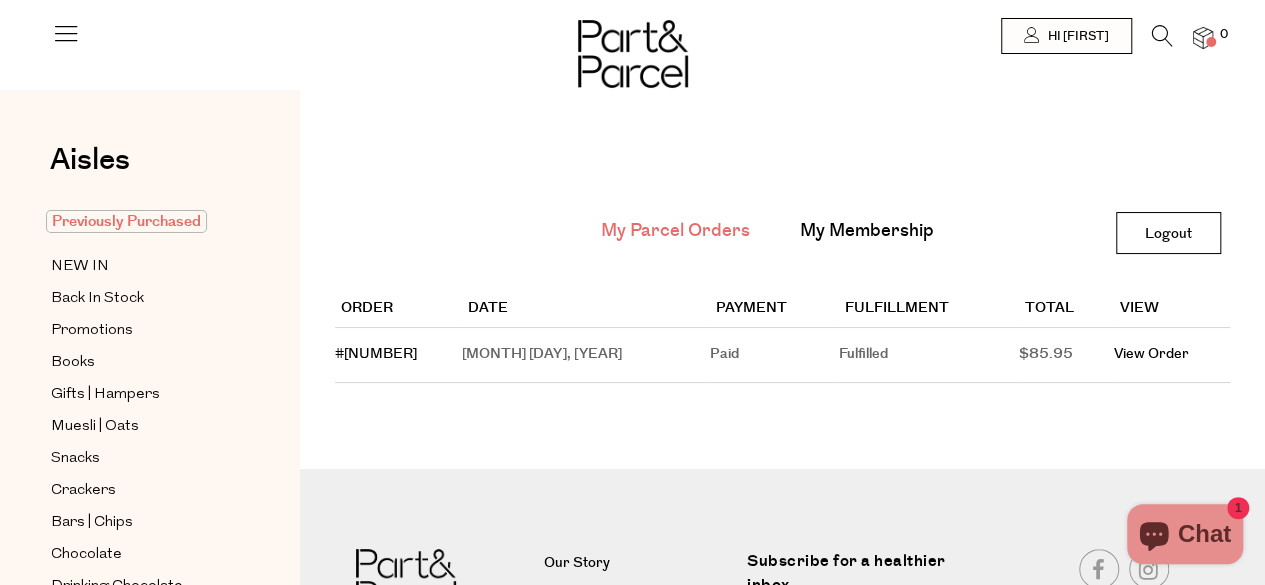 click on "Previously Purchased" at bounding box center [126, 221] 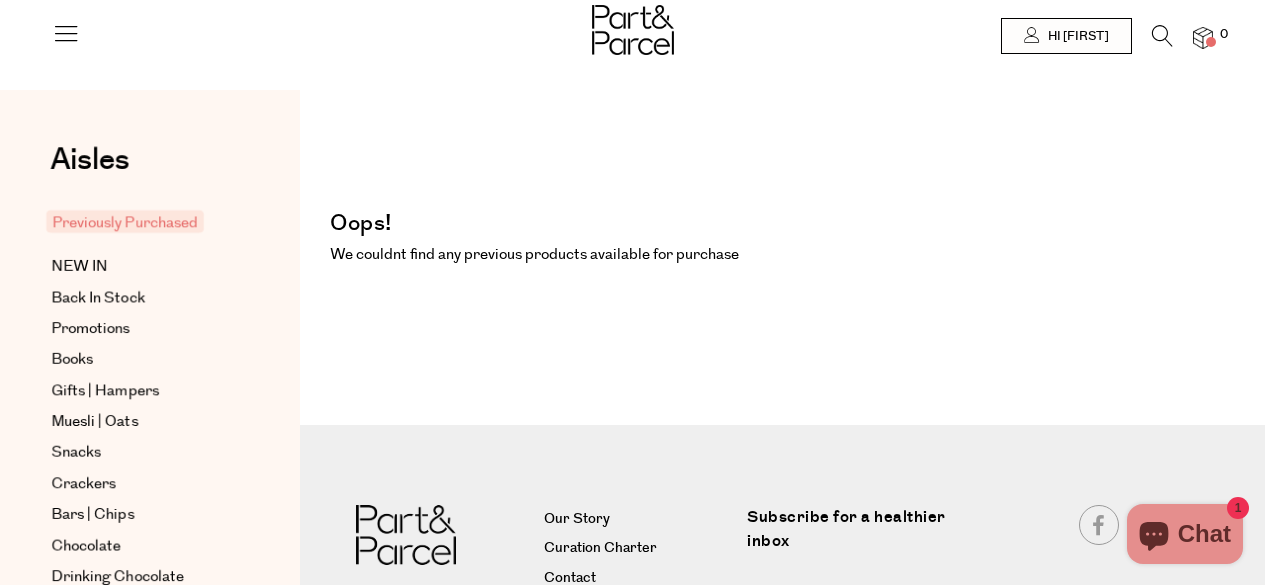 scroll, scrollTop: 0, scrollLeft: 0, axis: both 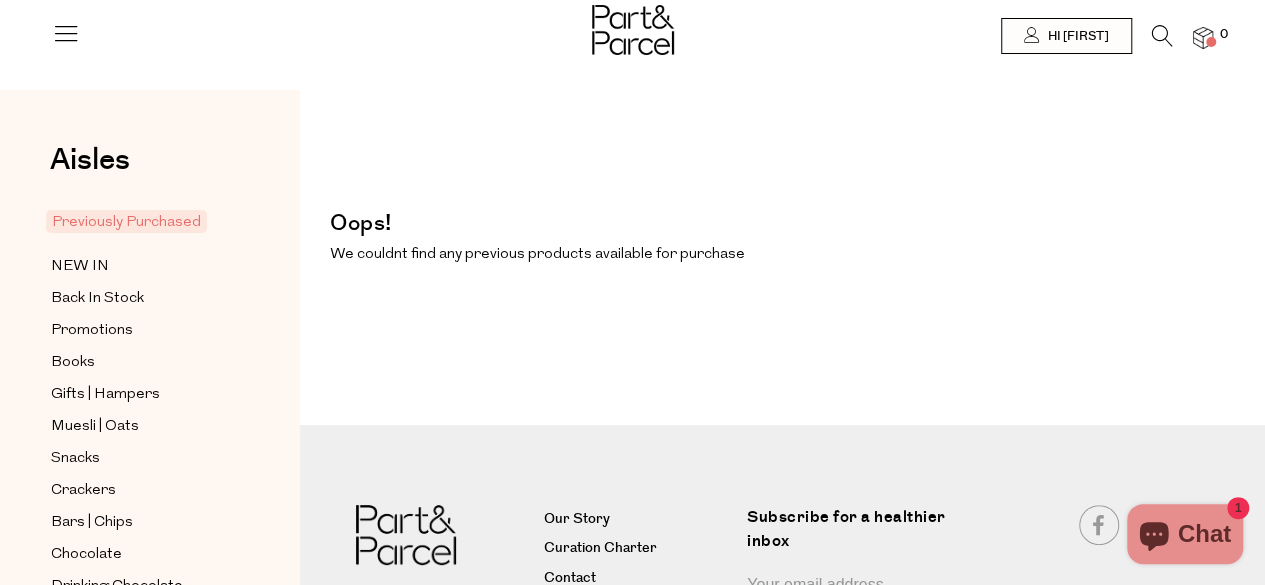 click at bounding box center (1162, 36) 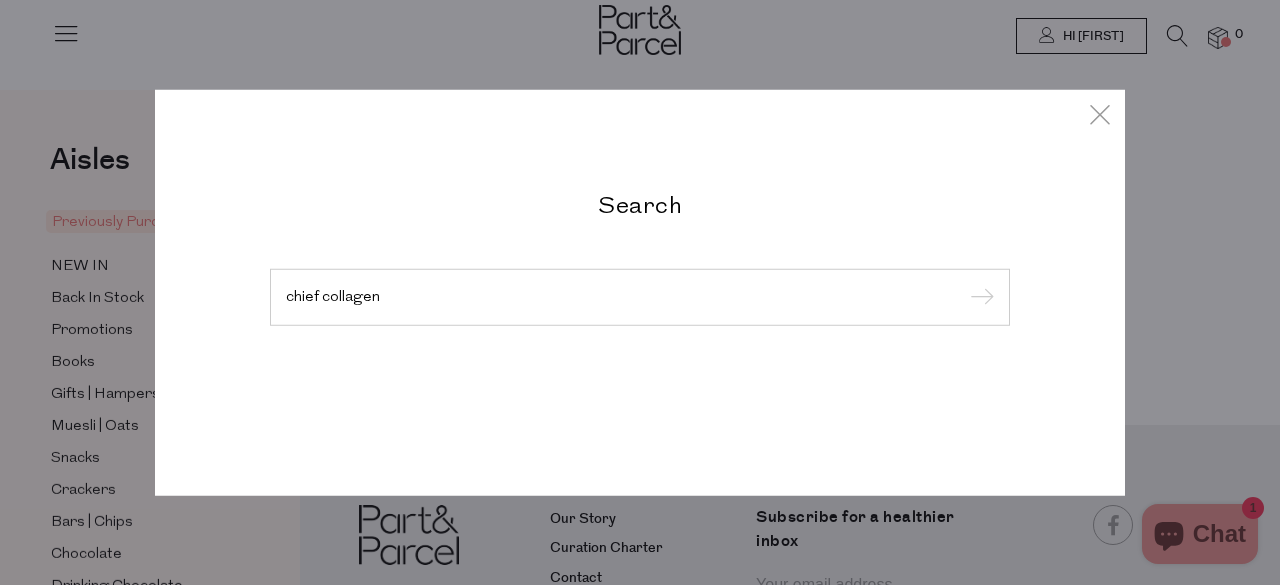 type on "chief collagen" 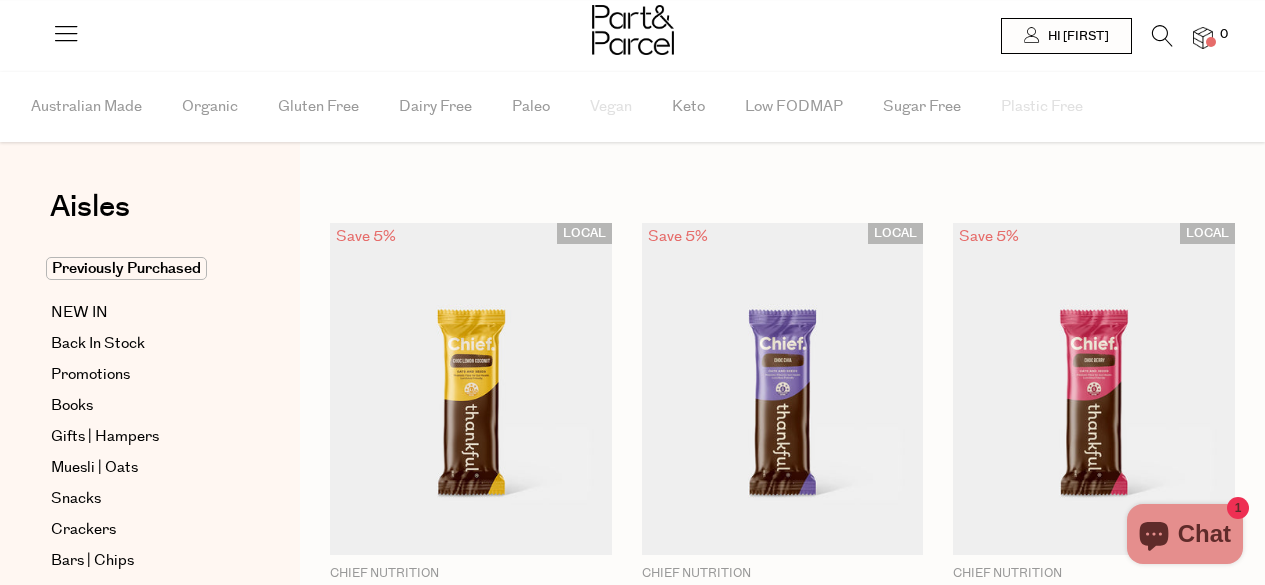 scroll, scrollTop: 0, scrollLeft: 0, axis: both 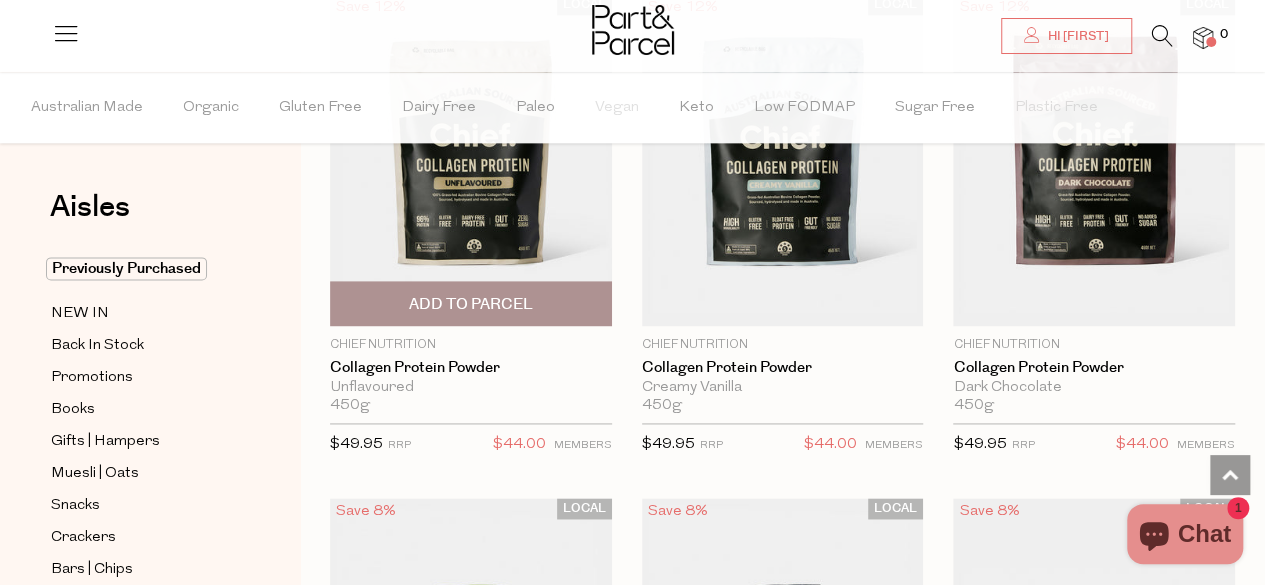 click on "Add To Parcel" at bounding box center (471, 303) 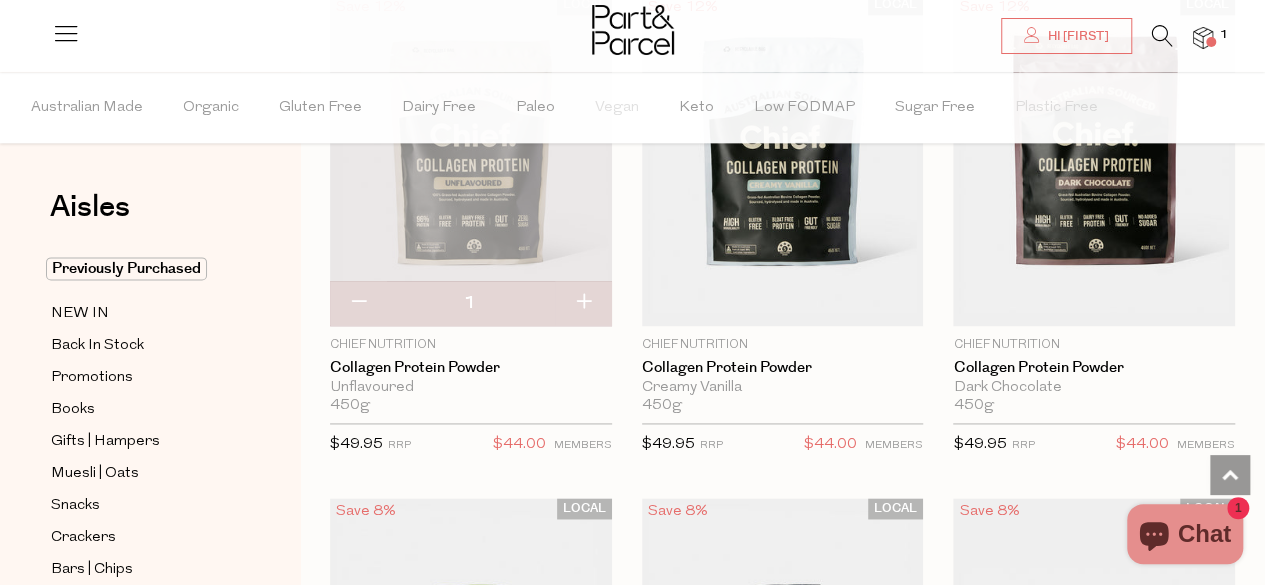 click at bounding box center [1203, 38] 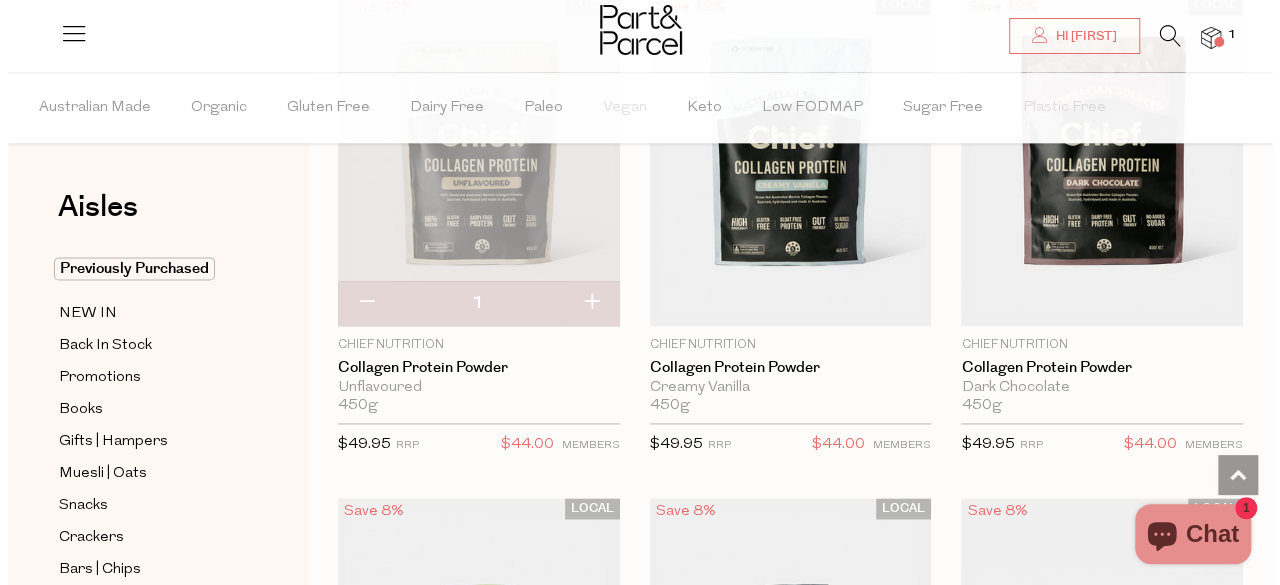 scroll, scrollTop: 1250, scrollLeft: 0, axis: vertical 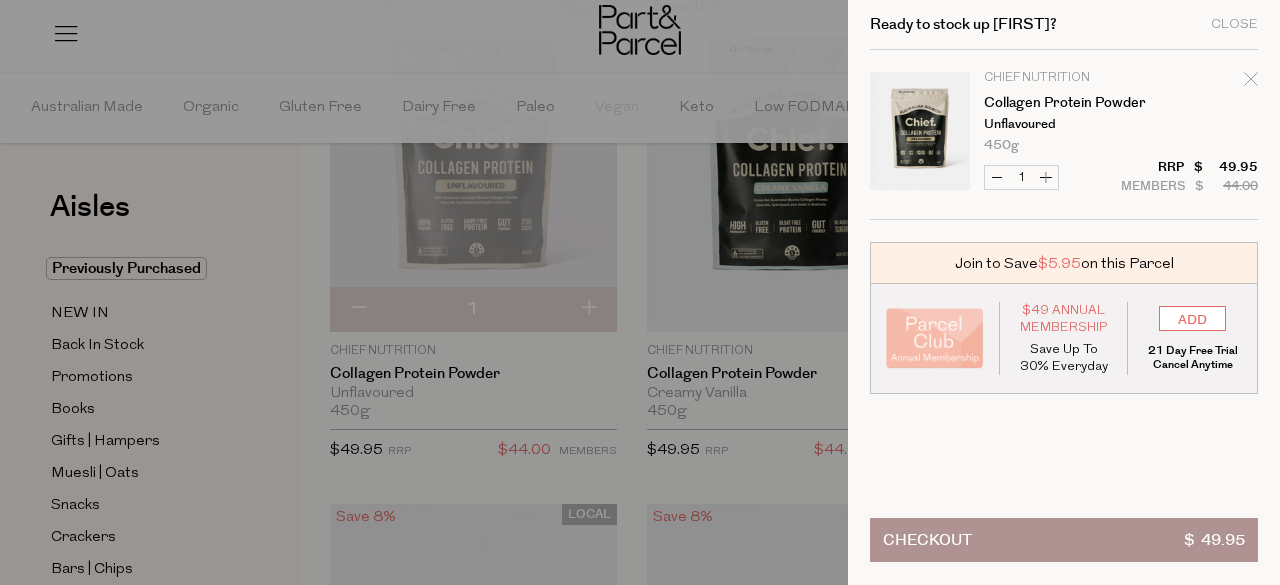 click 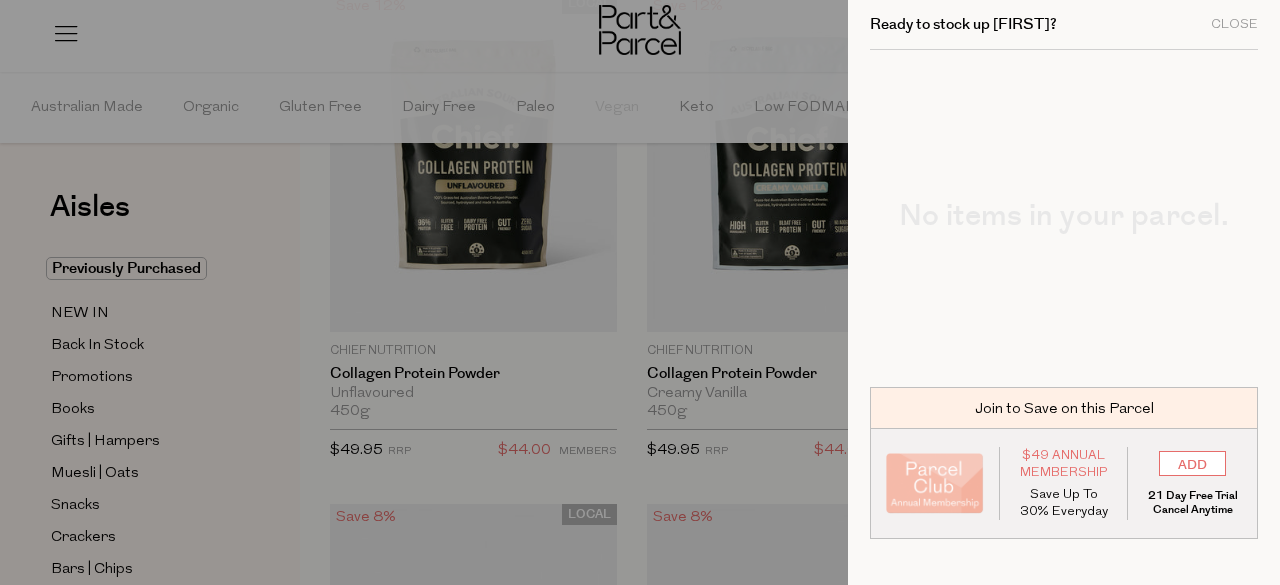 click on "Ready to stock up Anna?
Close" at bounding box center (1064, 25) 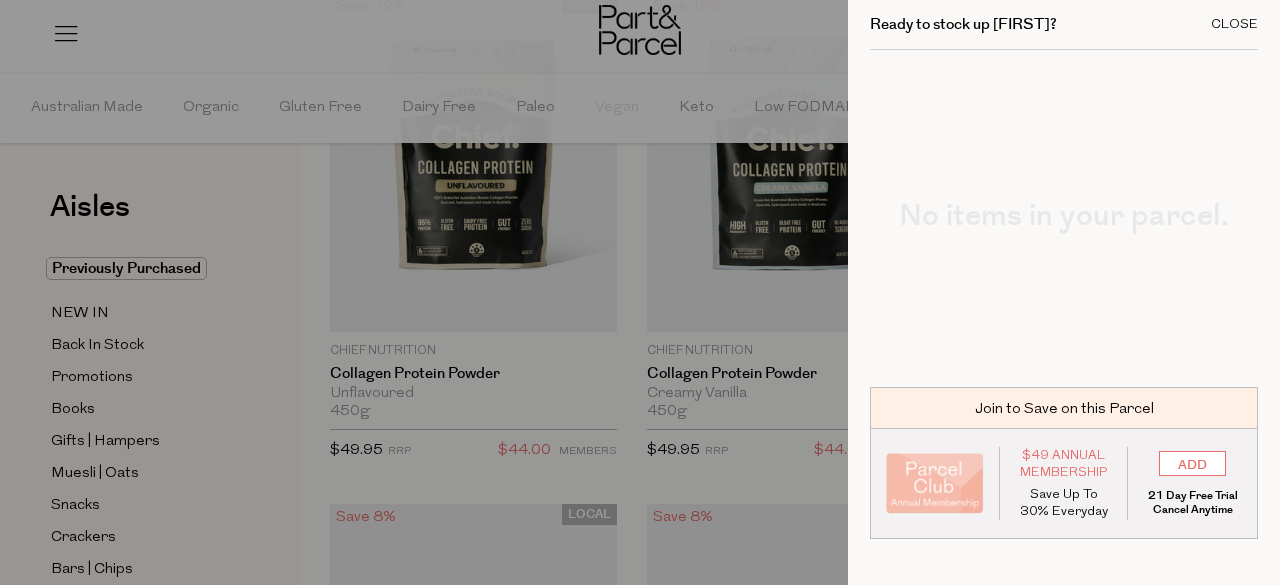 click on "Close" at bounding box center [1234, 24] 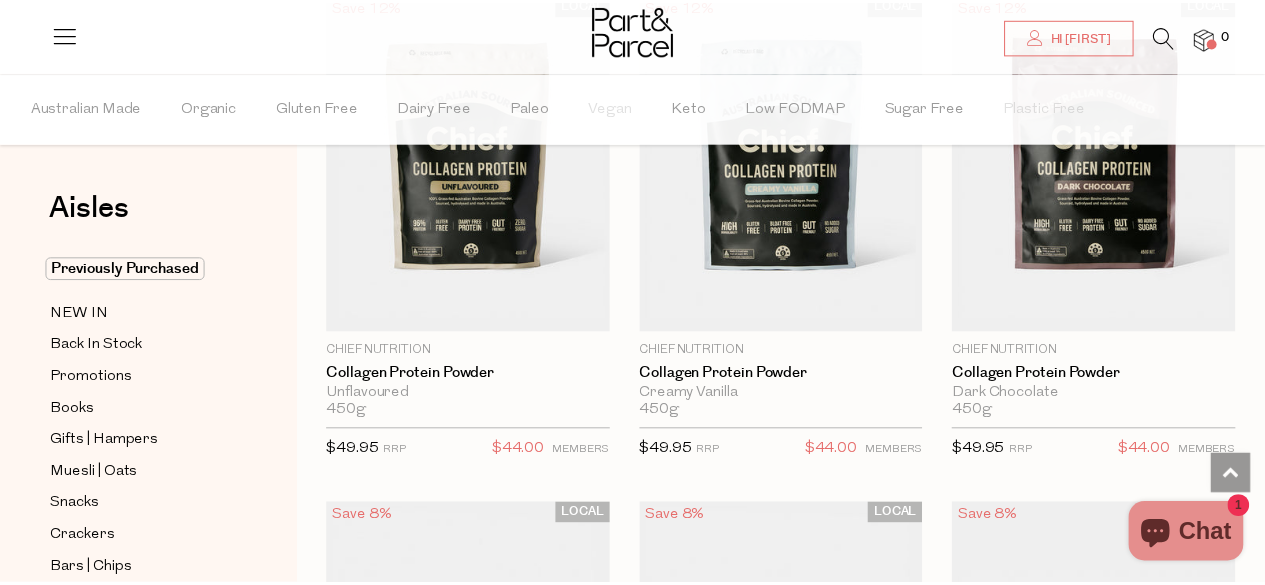 scroll, scrollTop: 1238, scrollLeft: 0, axis: vertical 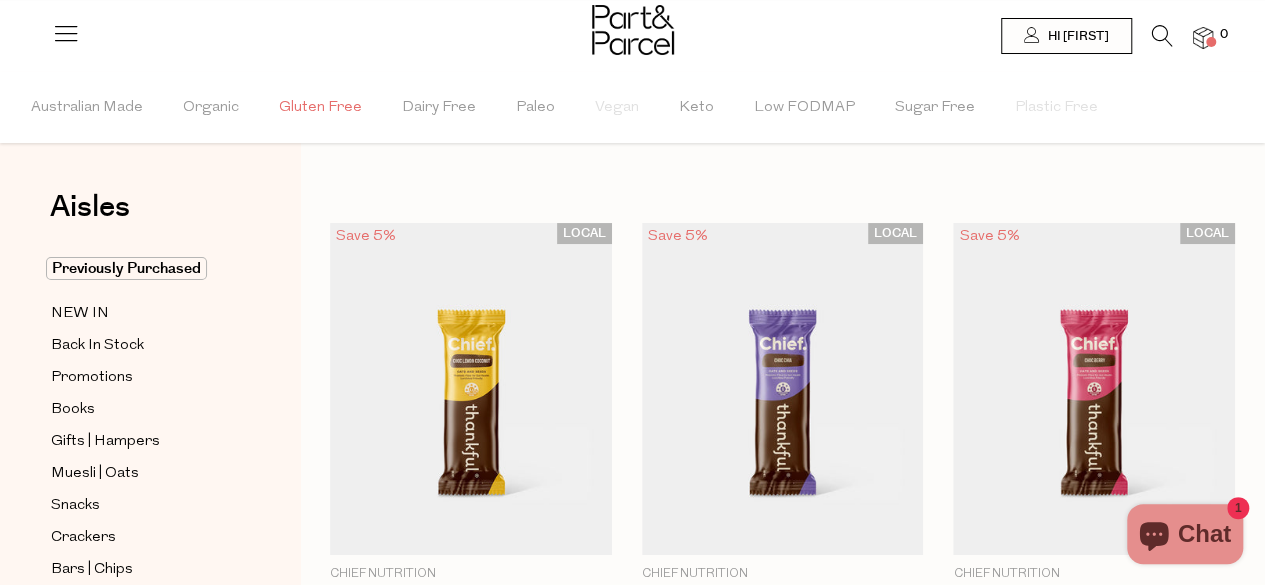 click on "Gluten Free" at bounding box center (320, 108) 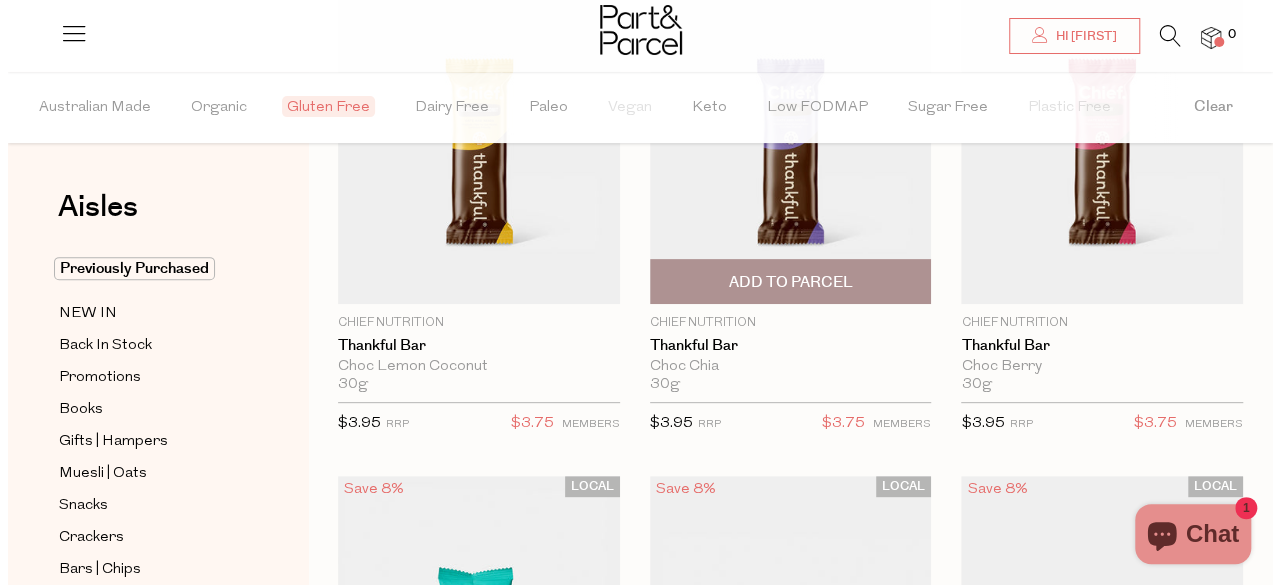 scroll, scrollTop: 0, scrollLeft: 0, axis: both 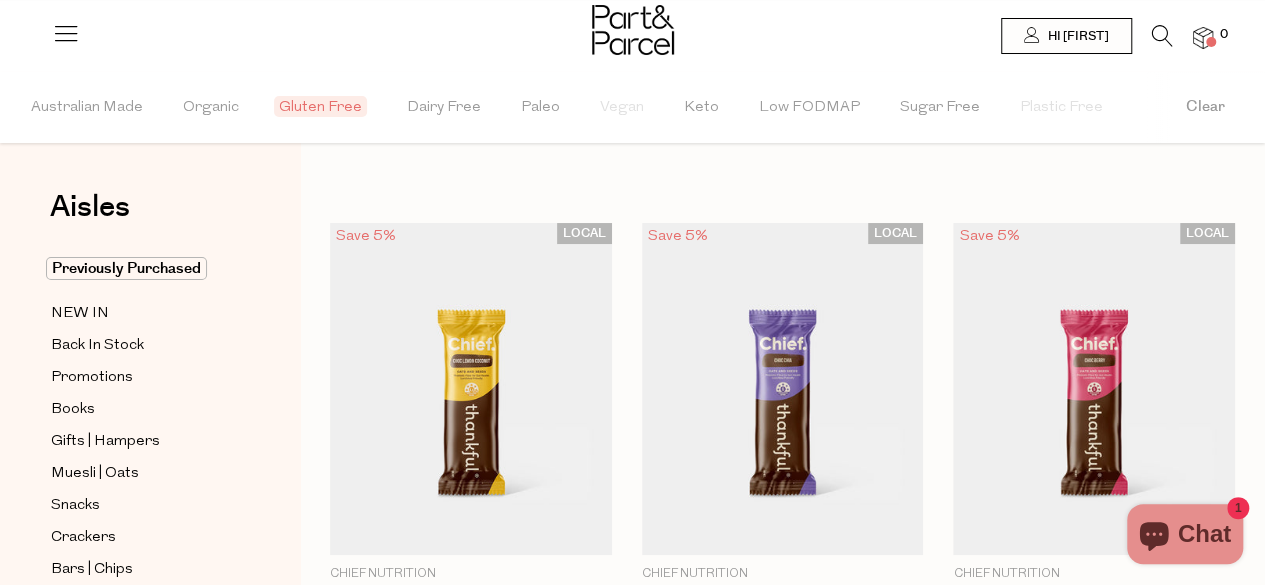 click at bounding box center (1162, 36) 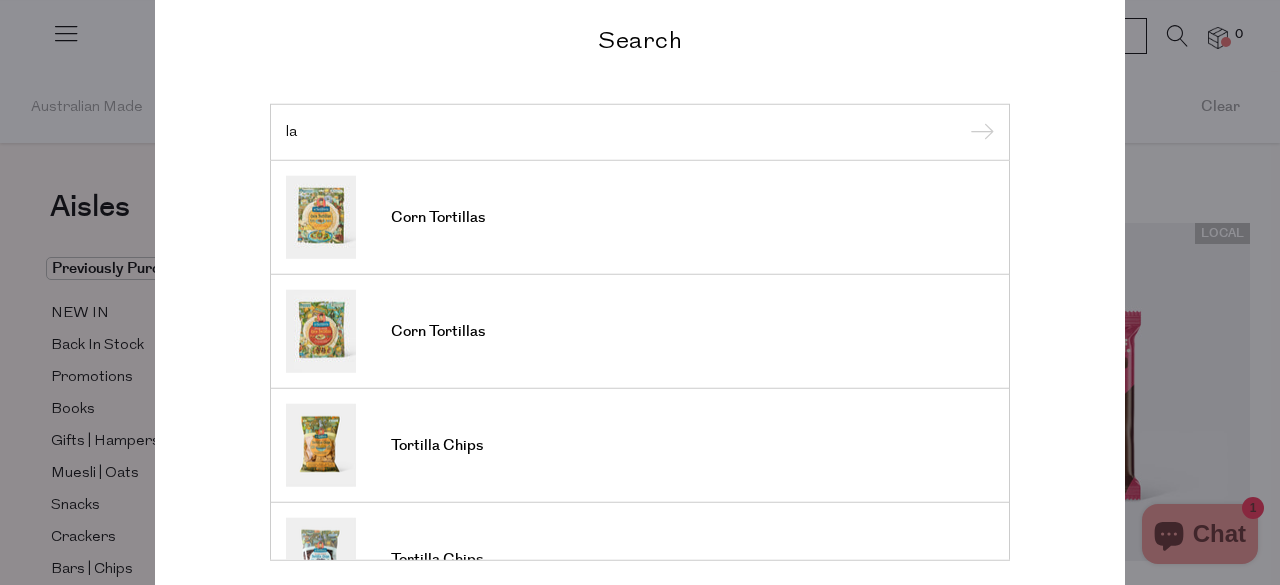 type on "l" 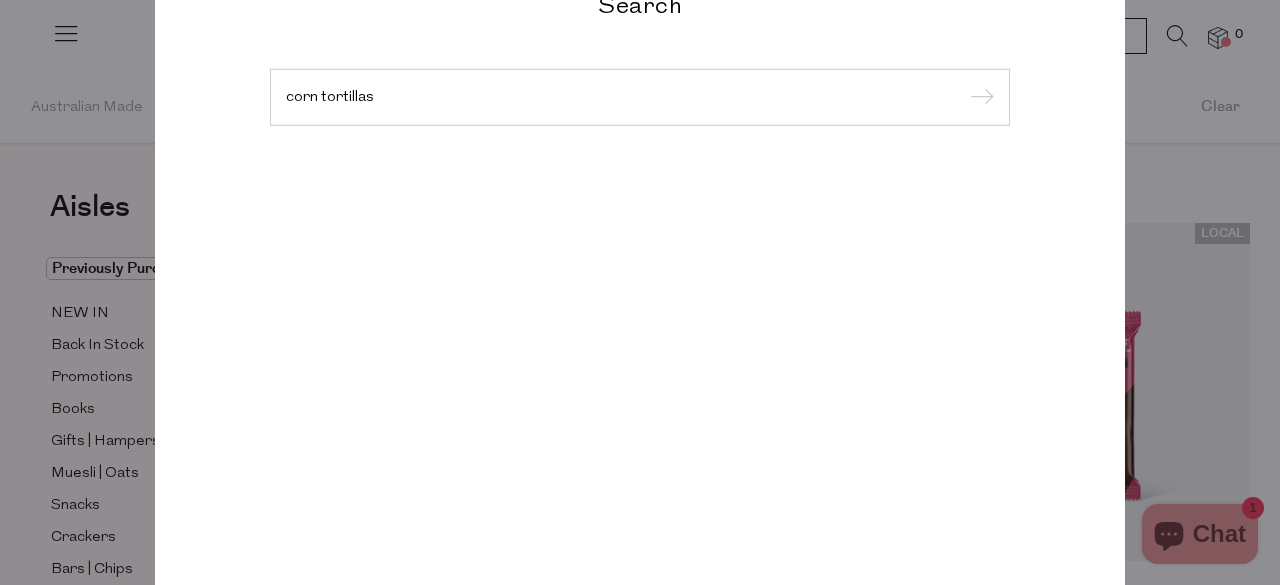 type on "corn tortillas" 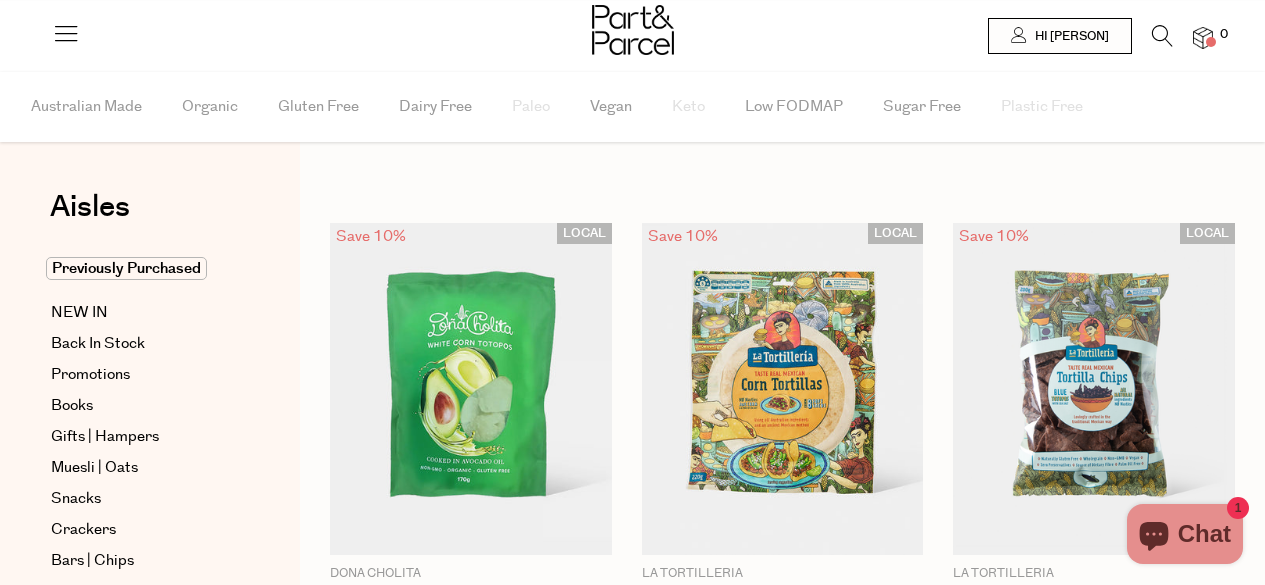 scroll, scrollTop: 0, scrollLeft: 0, axis: both 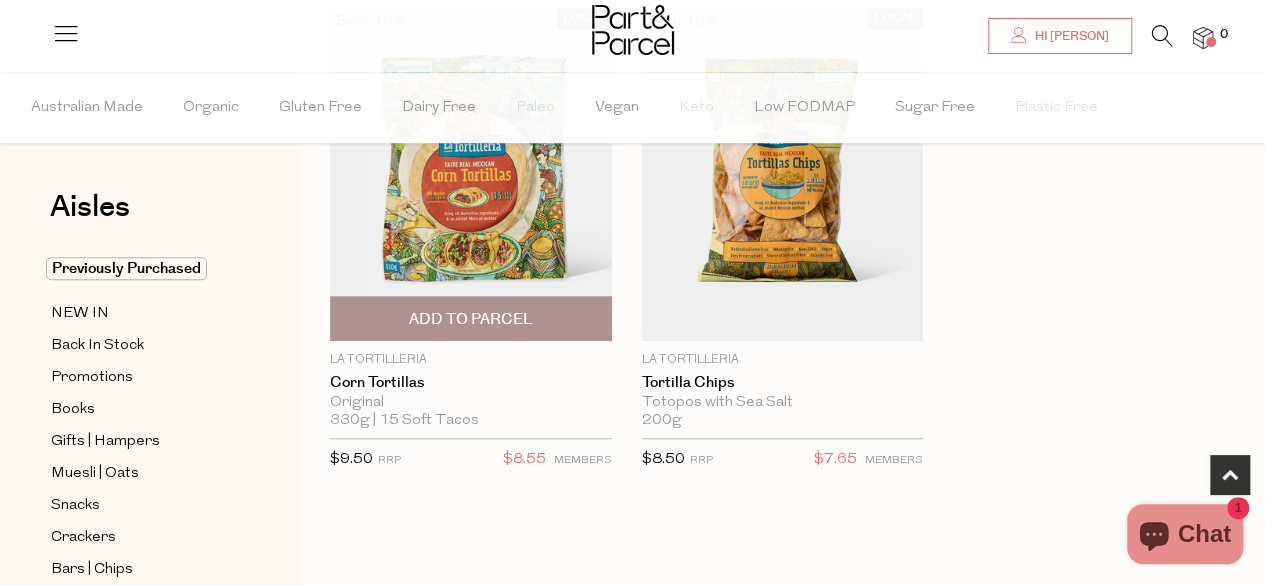 click on "Add To Parcel" at bounding box center [471, 318] 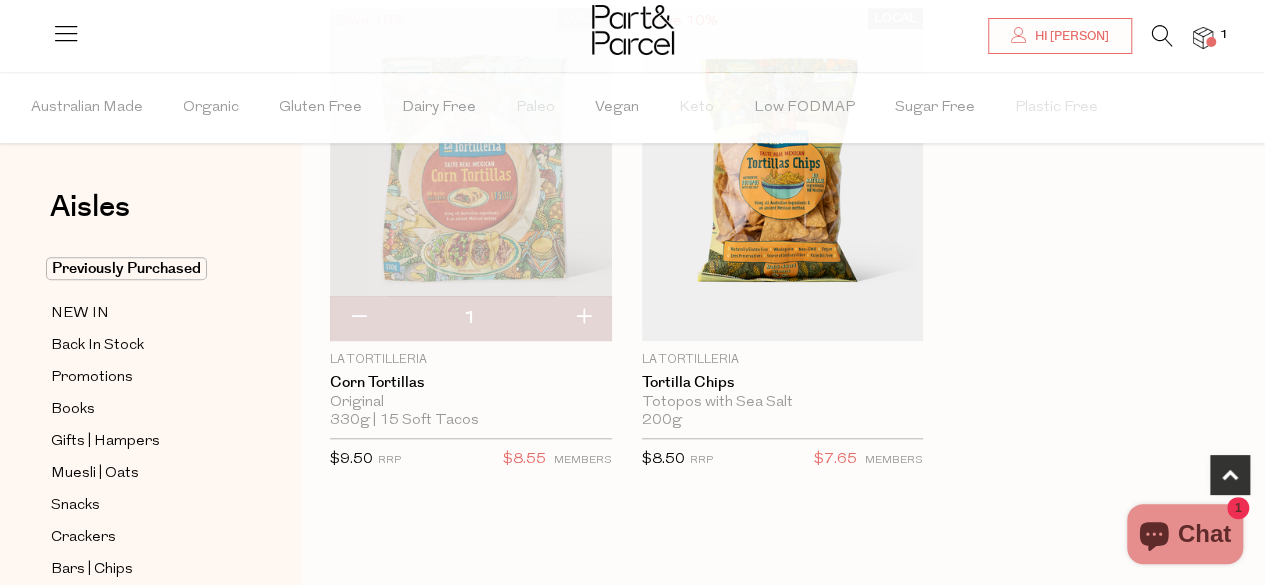 click at bounding box center (583, 318) 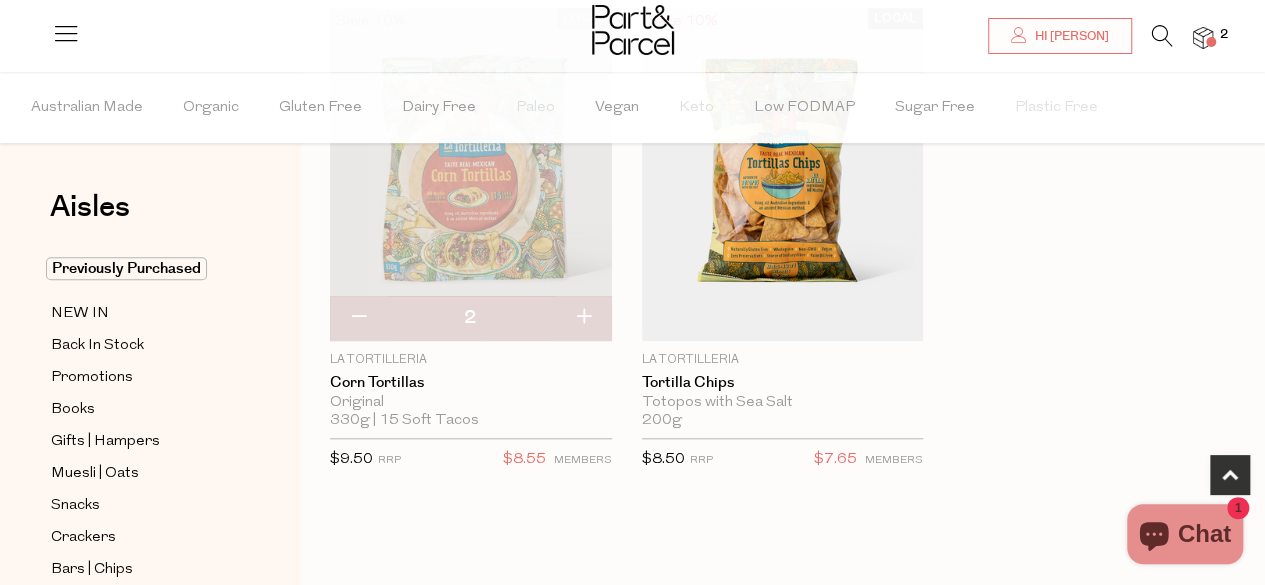 click at bounding box center (583, 318) 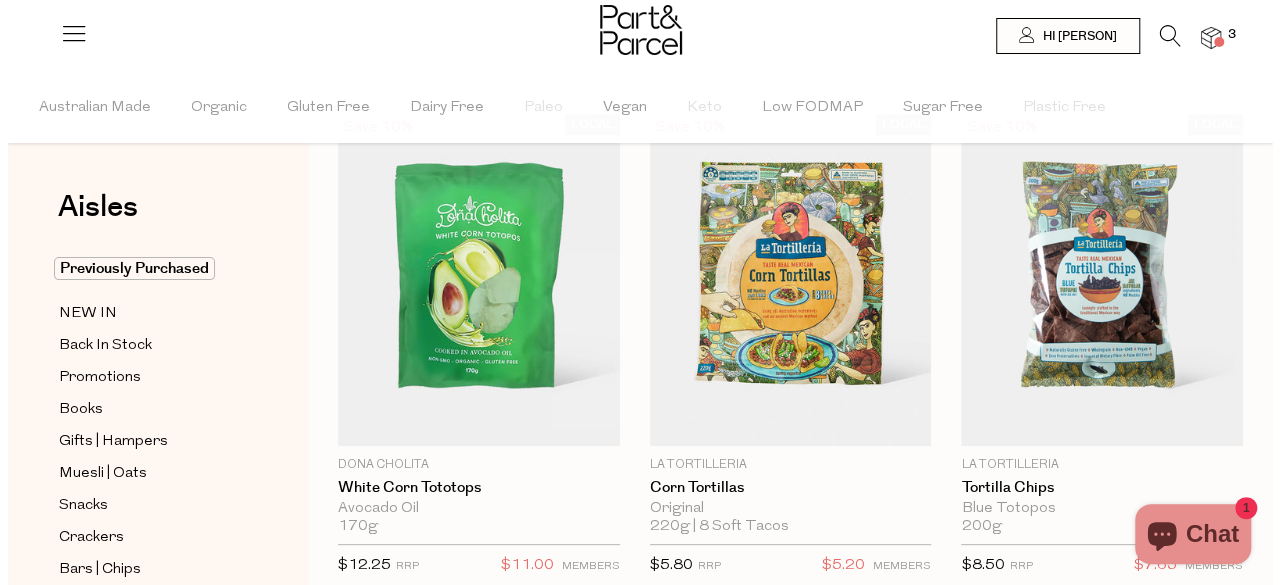 scroll, scrollTop: 0, scrollLeft: 0, axis: both 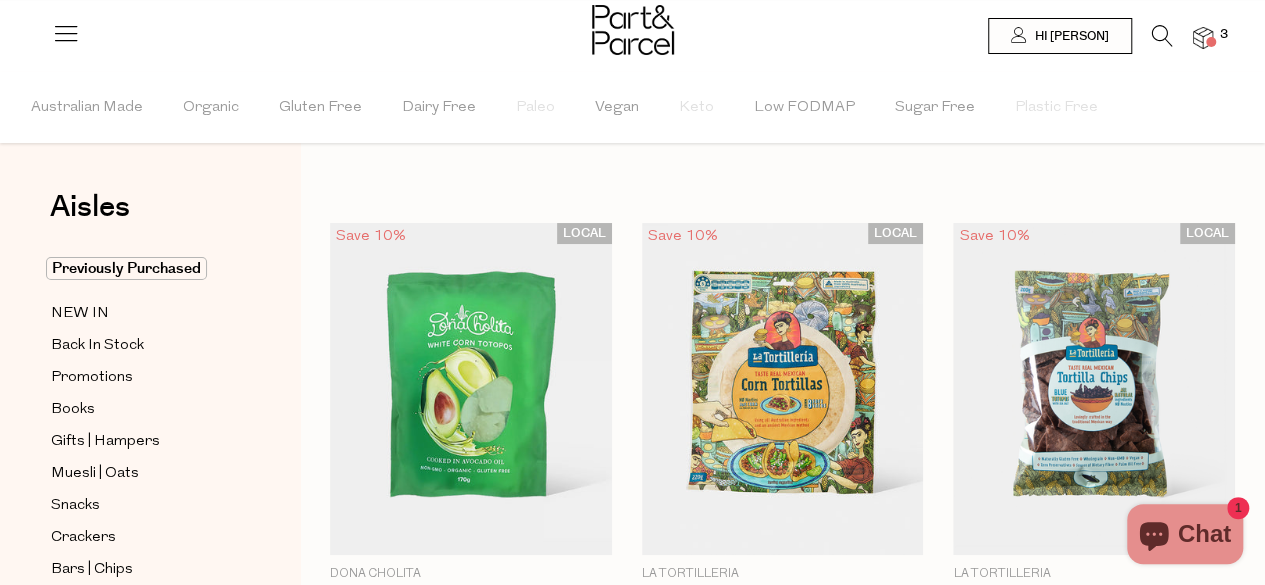 click at bounding box center [1203, 38] 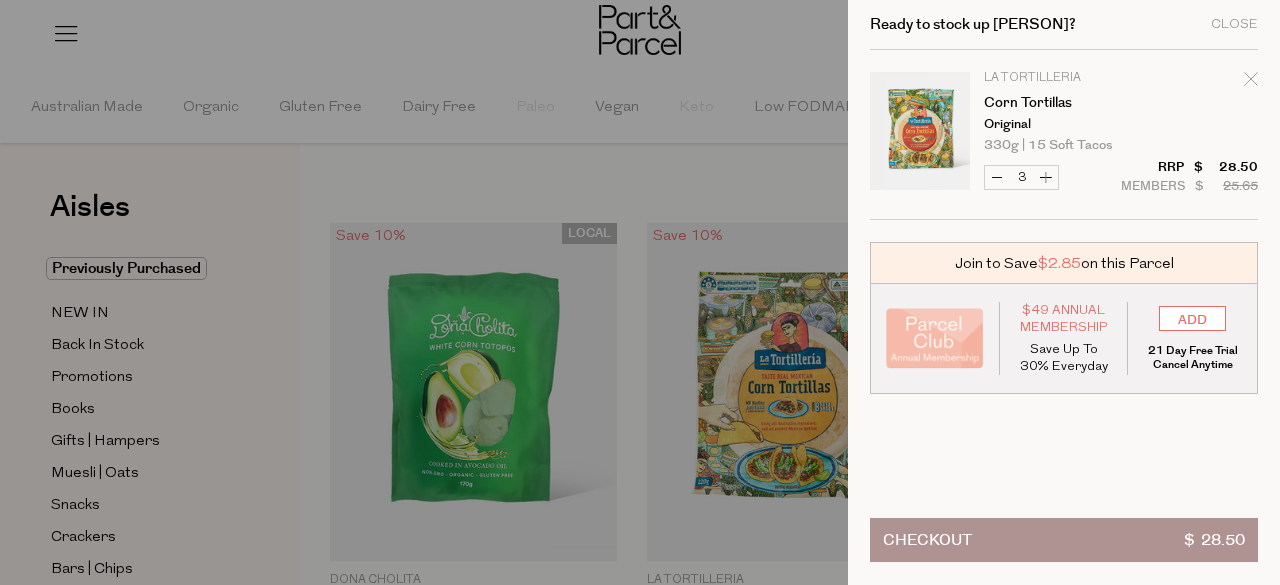click 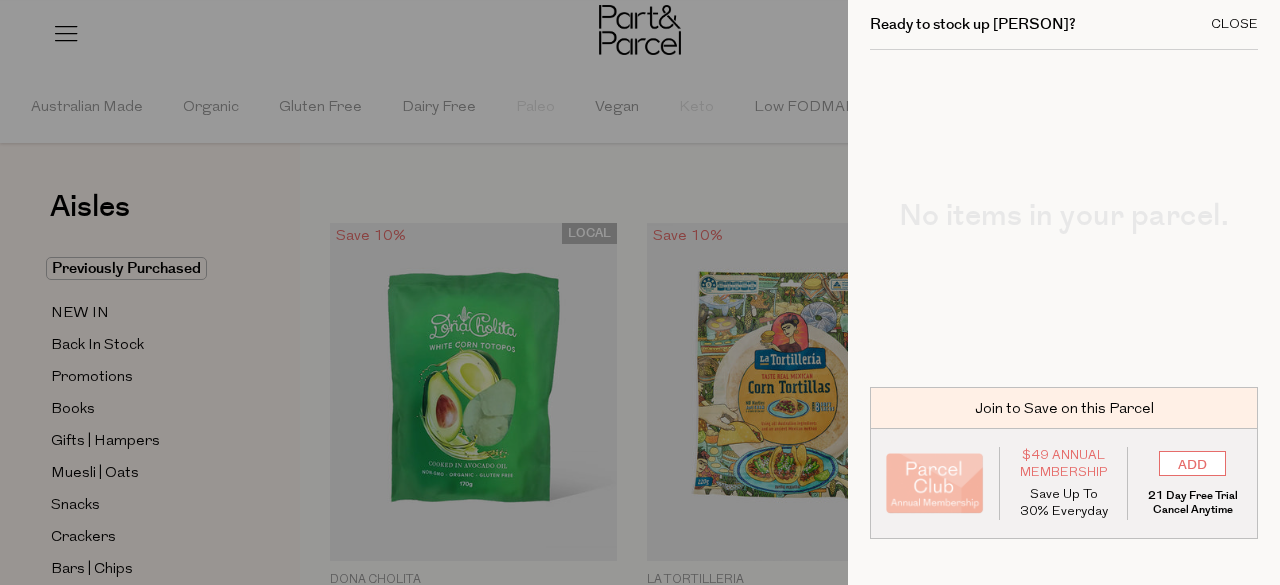 click on "Close" at bounding box center [1234, 24] 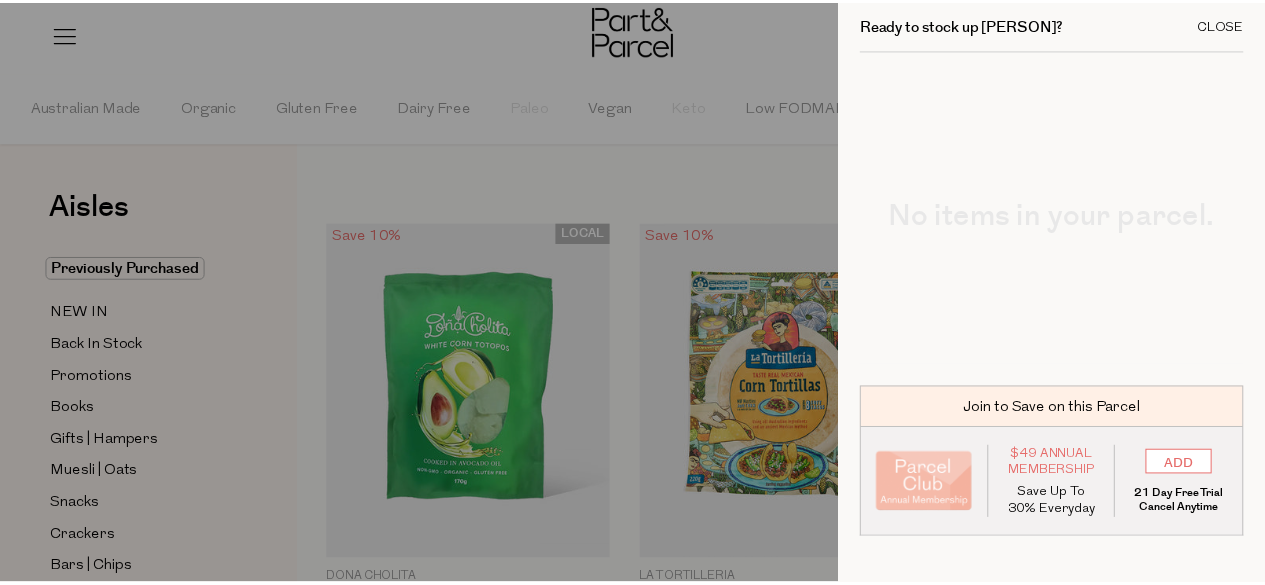 scroll, scrollTop: 748, scrollLeft: 0, axis: vertical 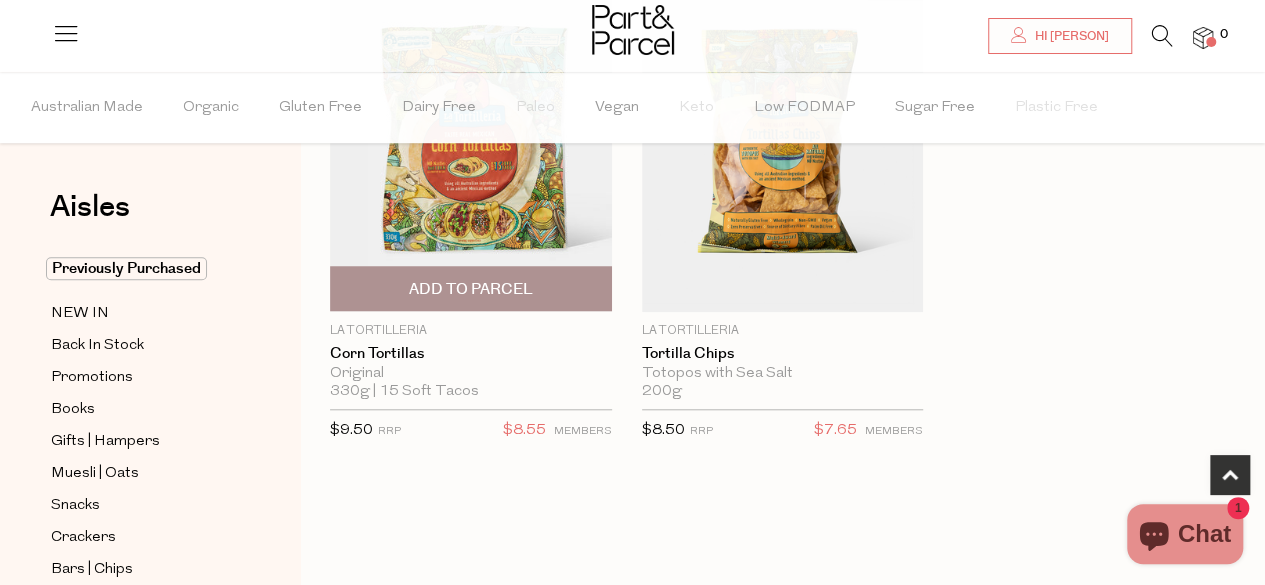 click on "Add to Parcel" at bounding box center (471, 288) 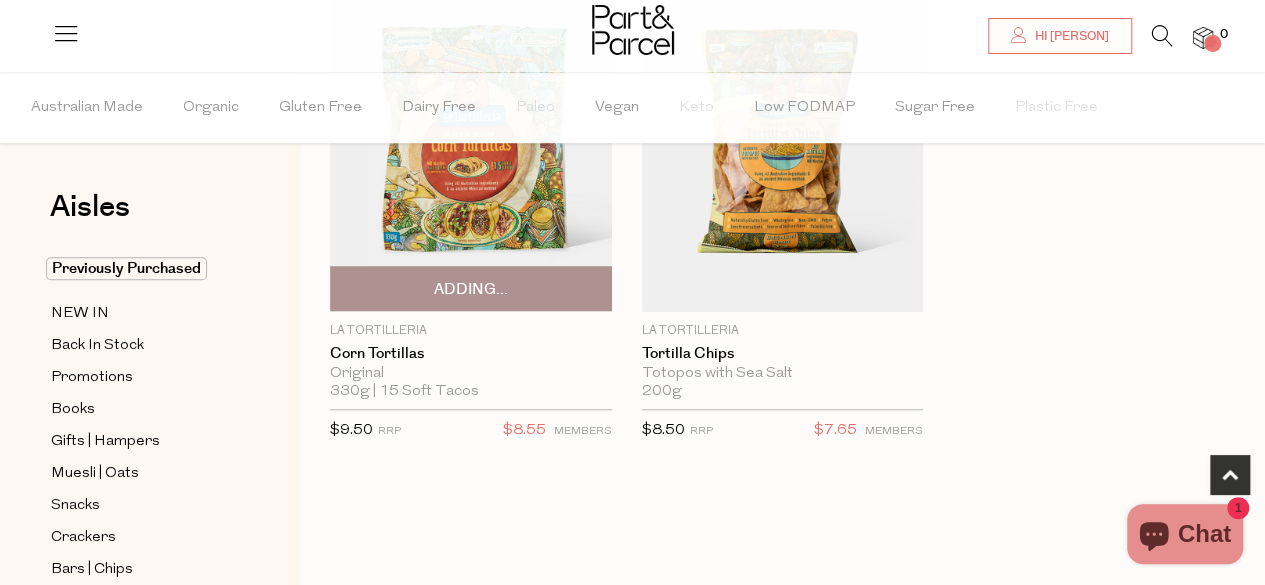 scroll, scrollTop: 750, scrollLeft: 0, axis: vertical 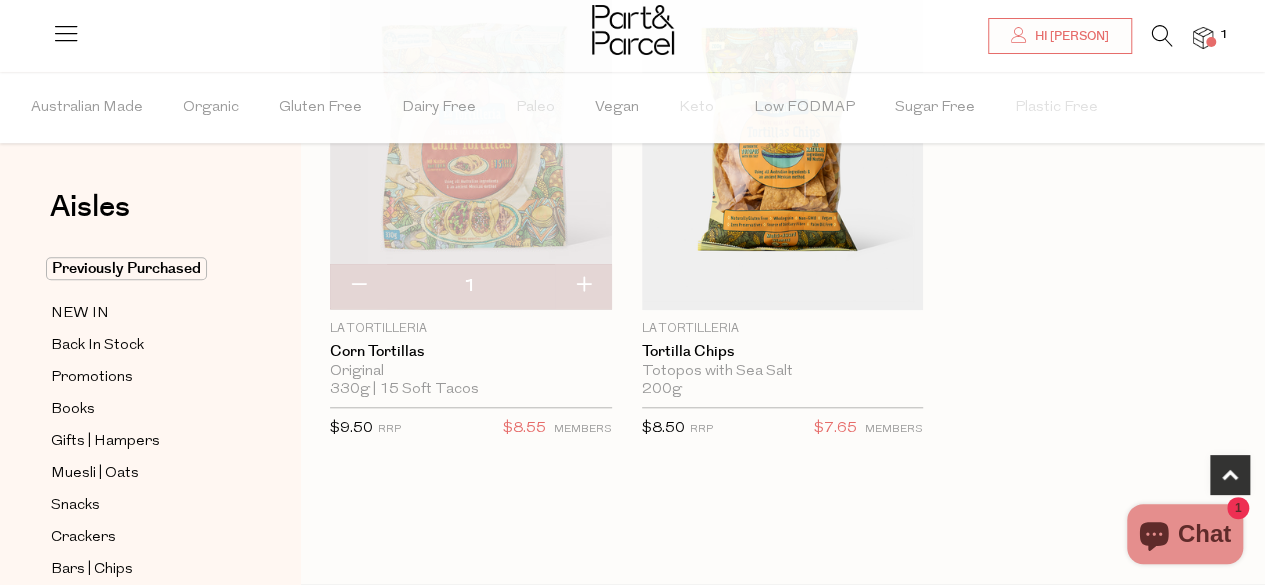 click at bounding box center (583, 286) 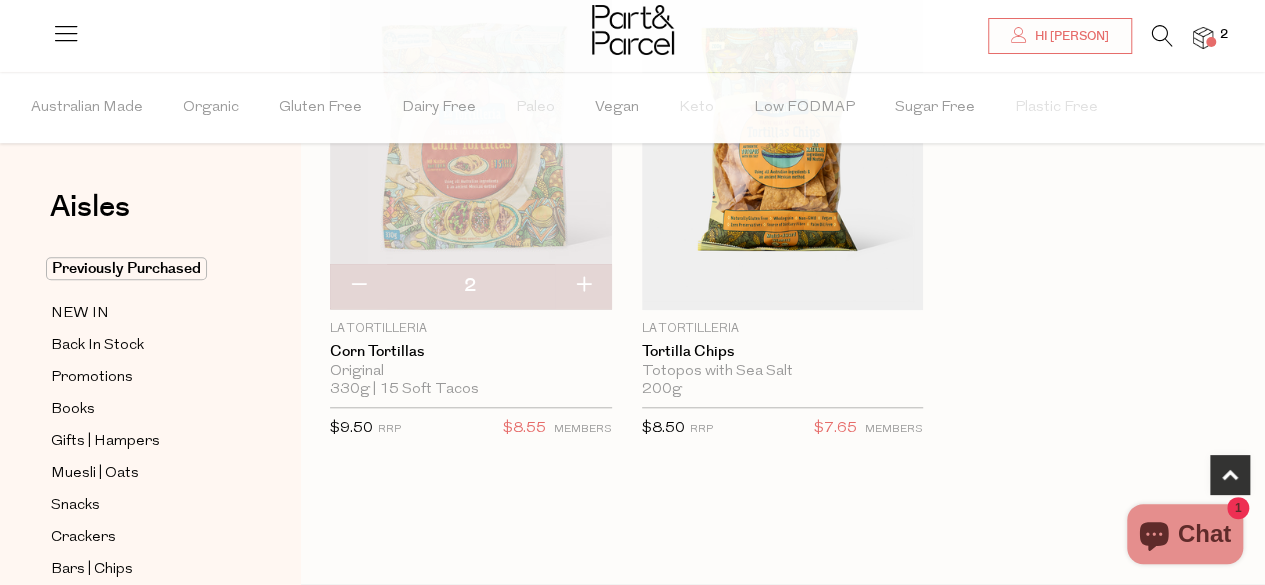 click at bounding box center [583, 286] 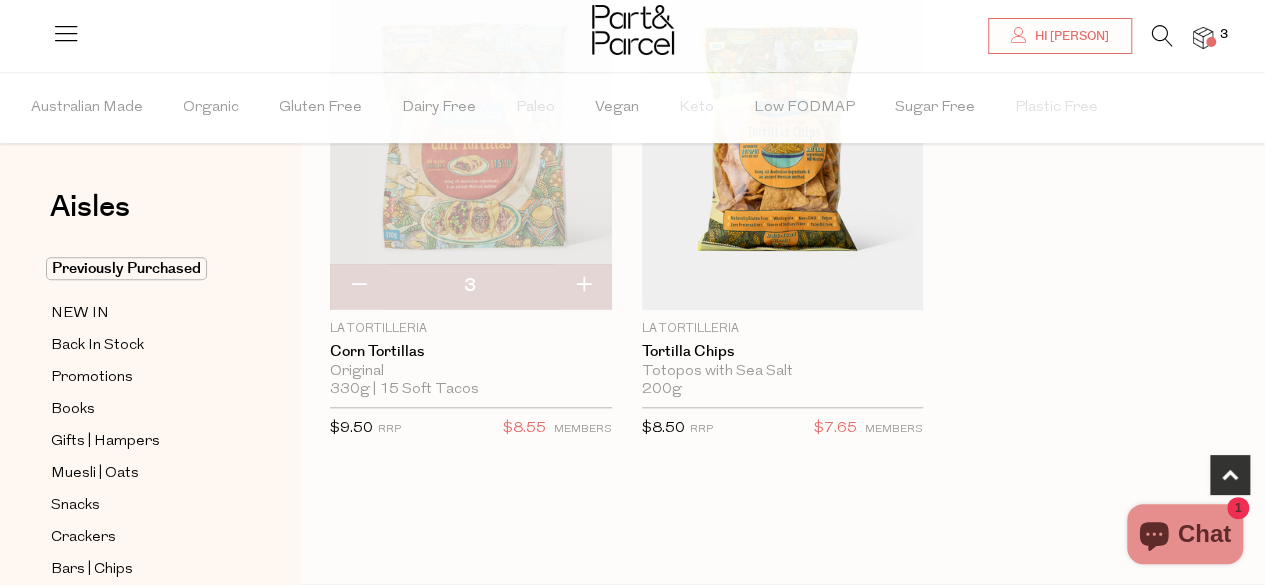 click at bounding box center [583, 286] 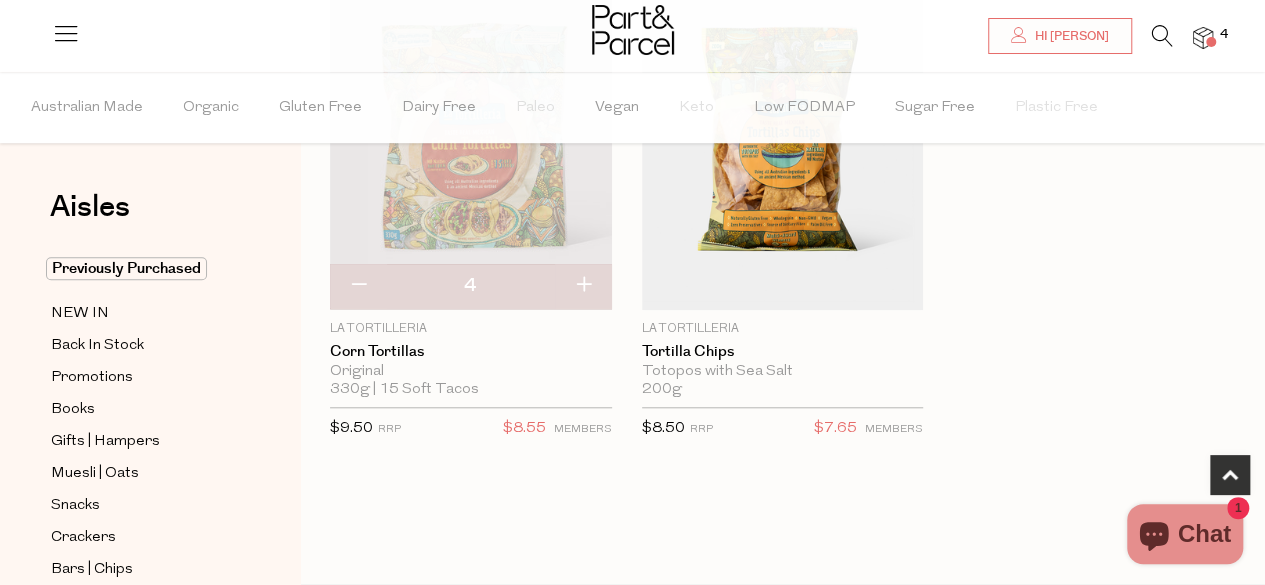 click at bounding box center (1162, 36) 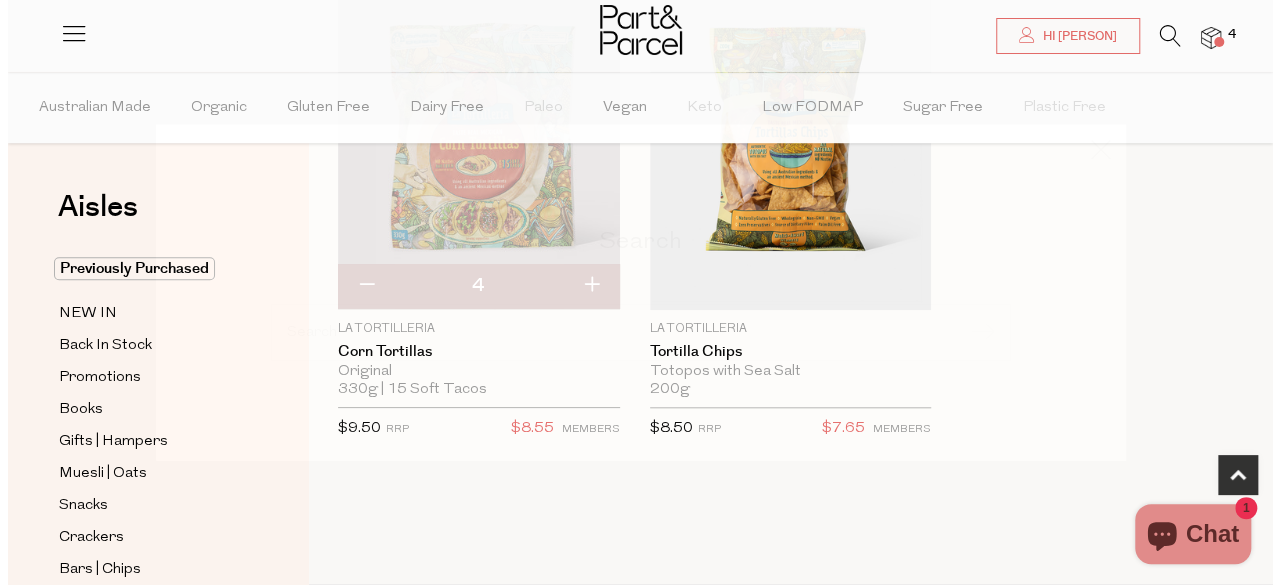 scroll, scrollTop: 756, scrollLeft: 0, axis: vertical 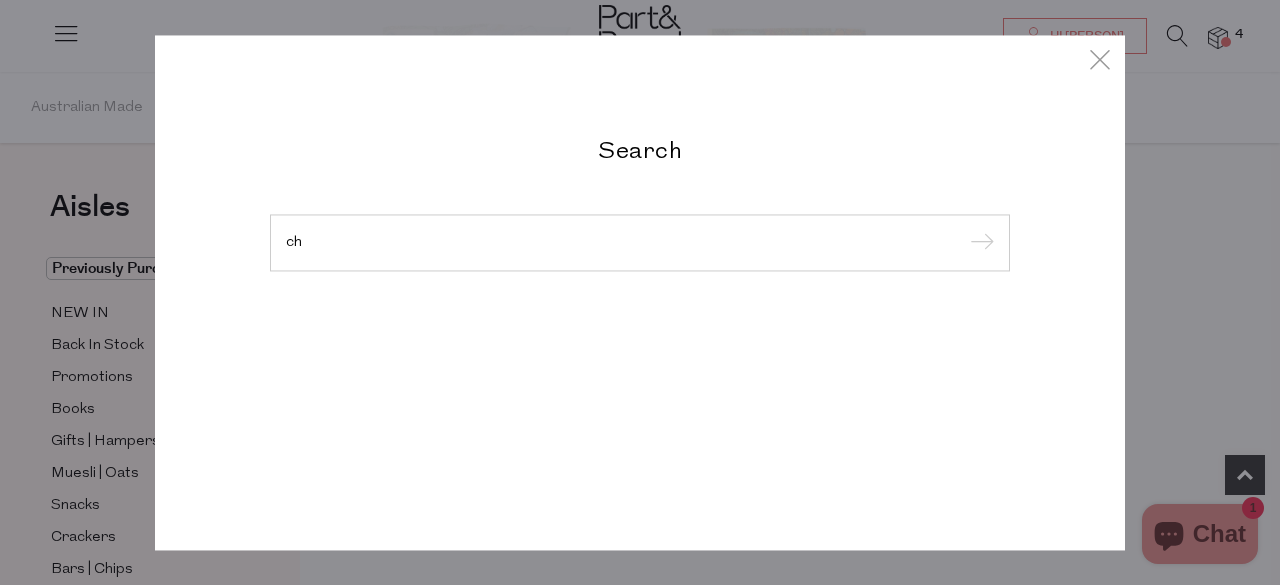 type on "c" 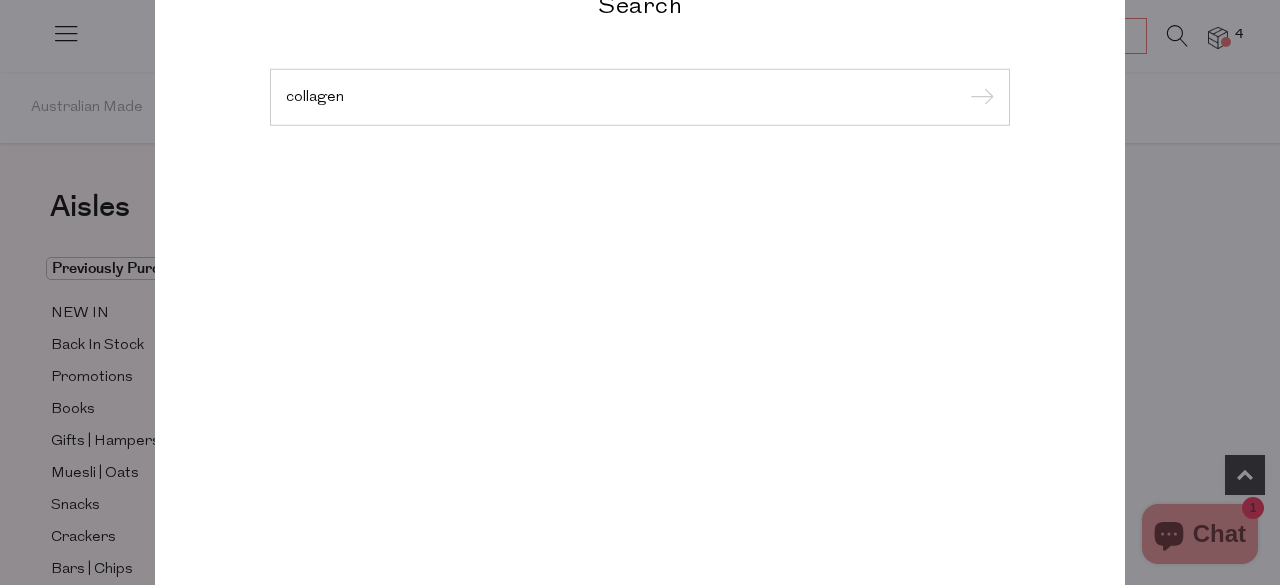 type on "collagen" 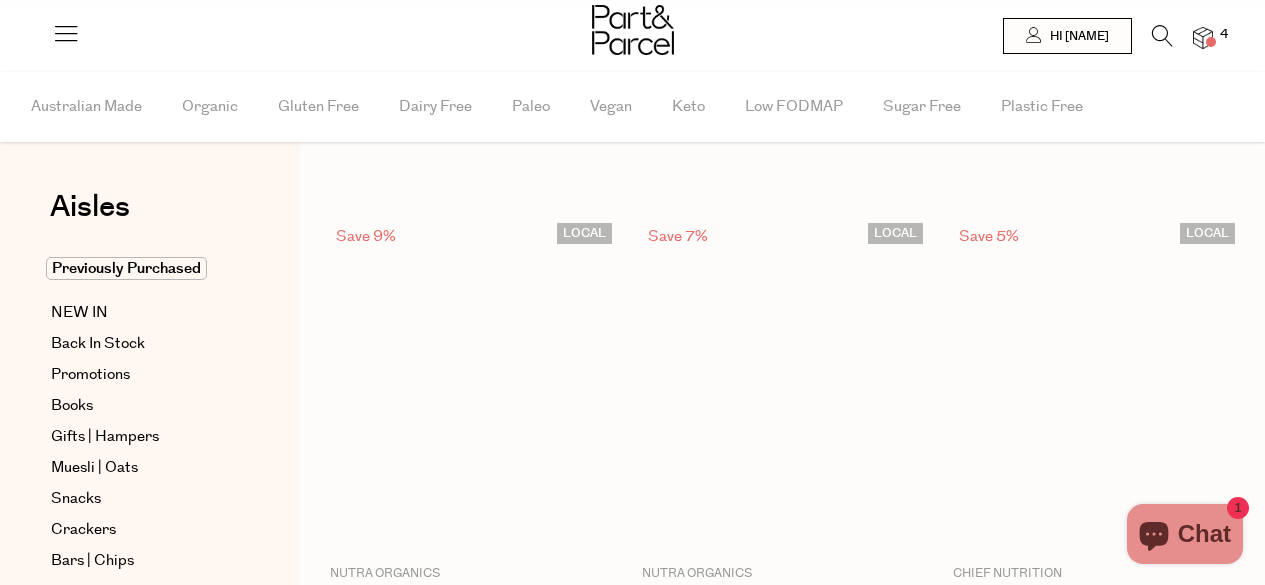 scroll, scrollTop: 0, scrollLeft: 0, axis: both 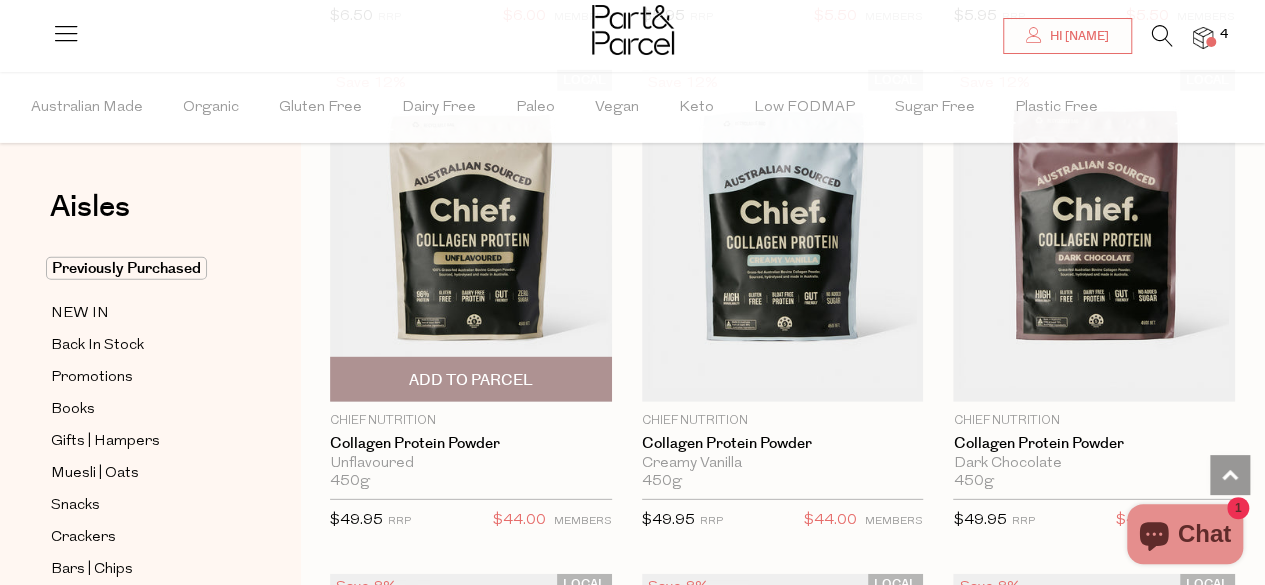 click on "Add To Parcel" at bounding box center (471, 379) 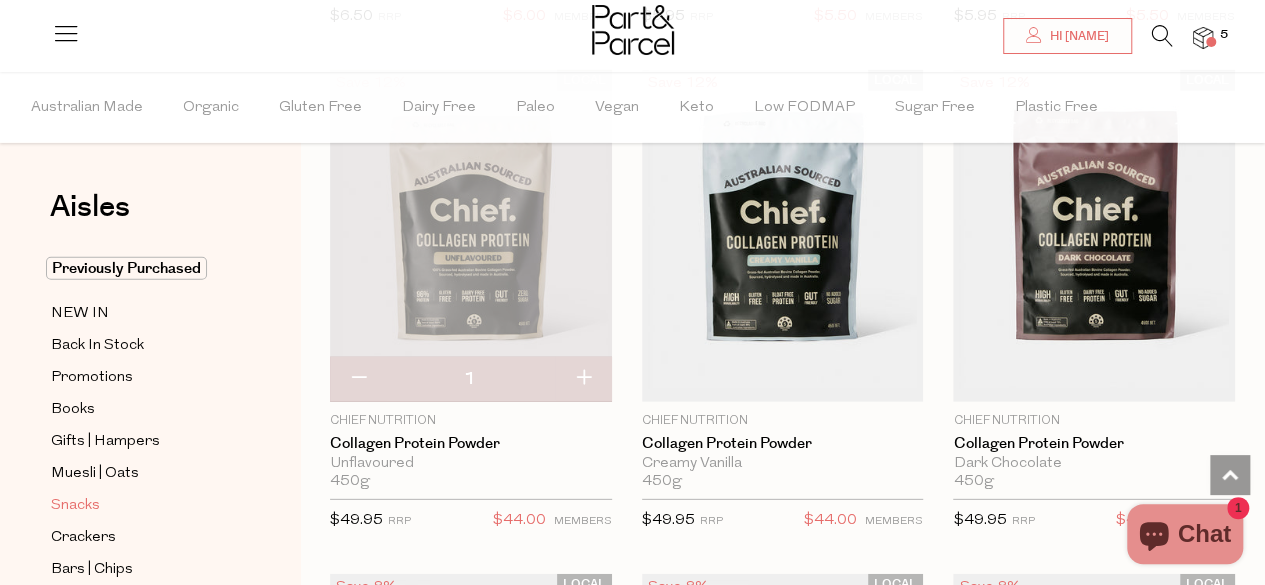 click on "Snacks" at bounding box center (75, 506) 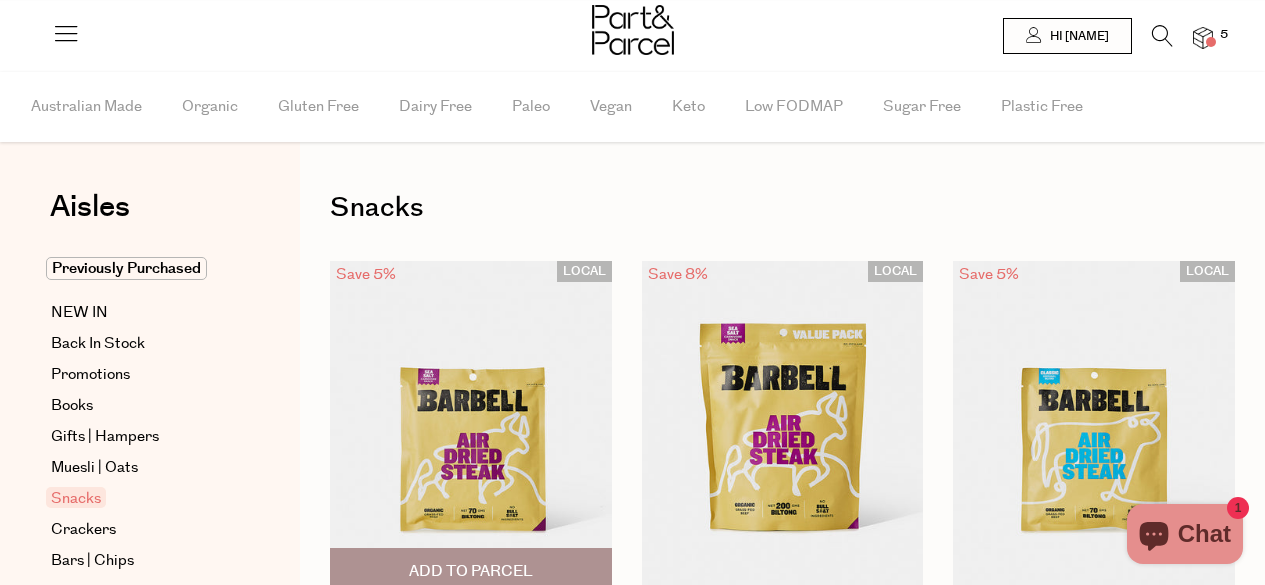 scroll, scrollTop: 0, scrollLeft: 0, axis: both 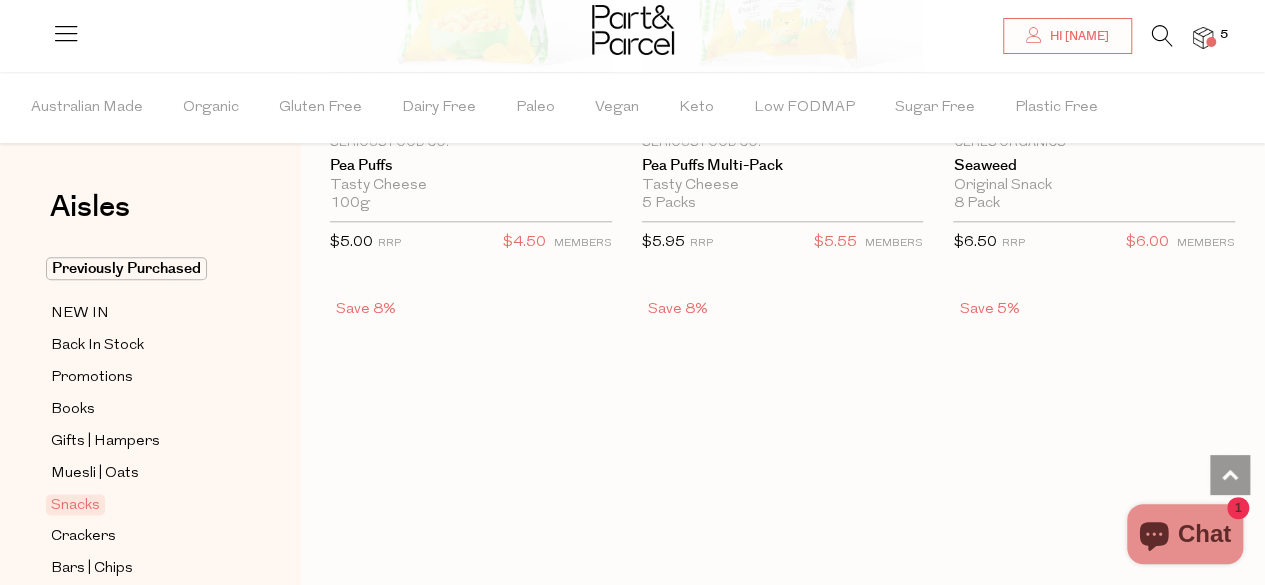 type on "4" 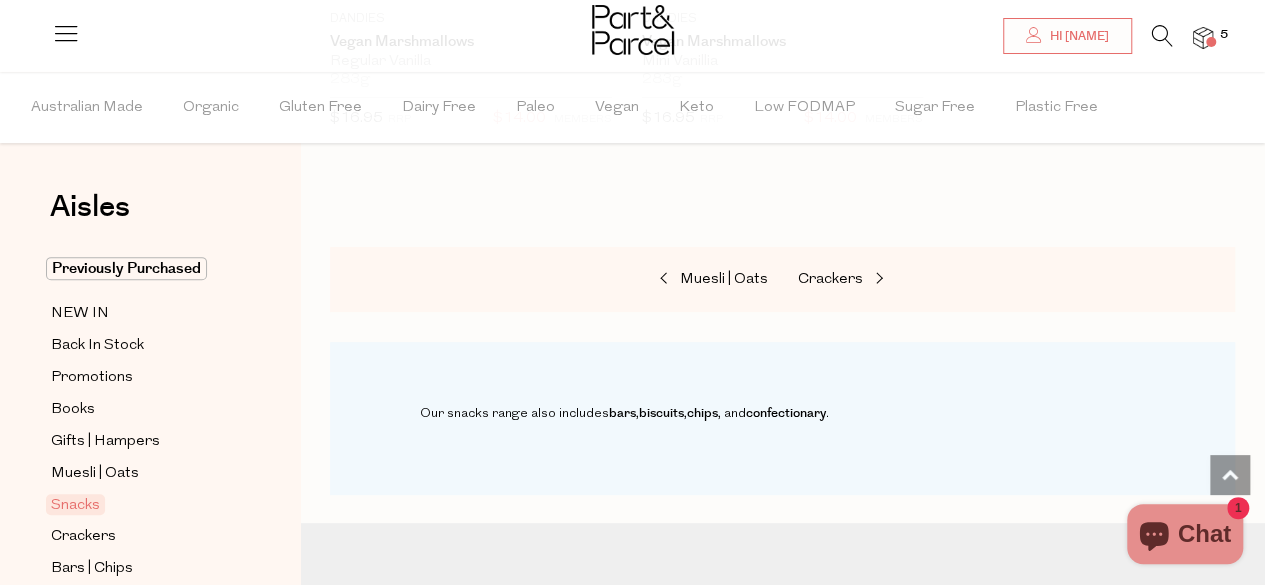 scroll, scrollTop: 11689, scrollLeft: 0, axis: vertical 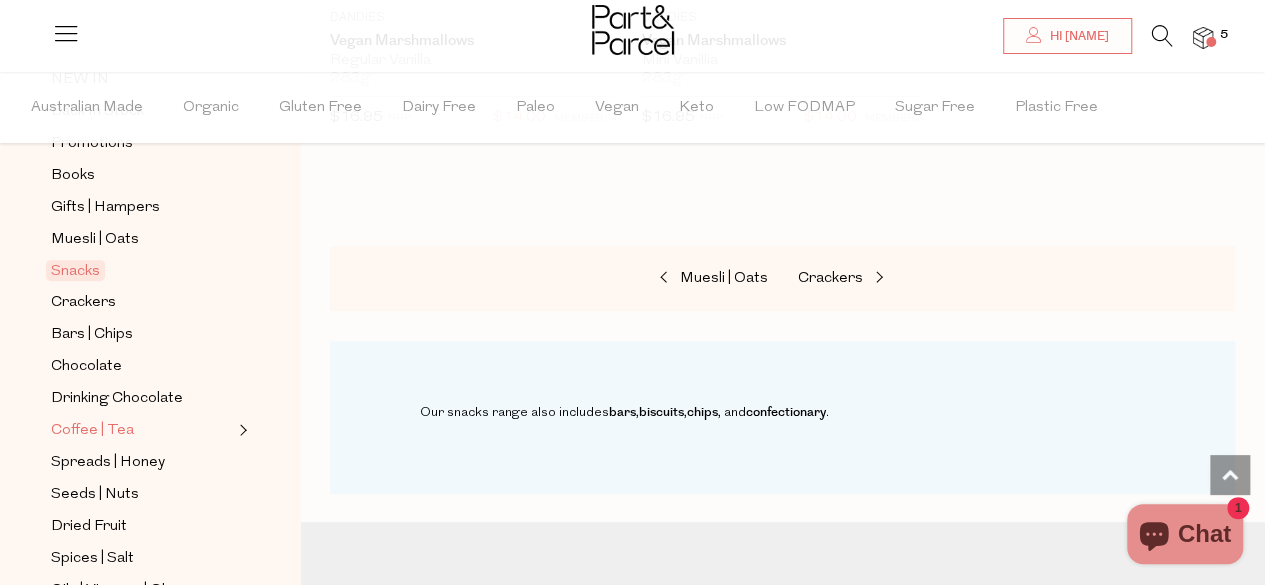 click on "Coffee | Tea" at bounding box center [92, 431] 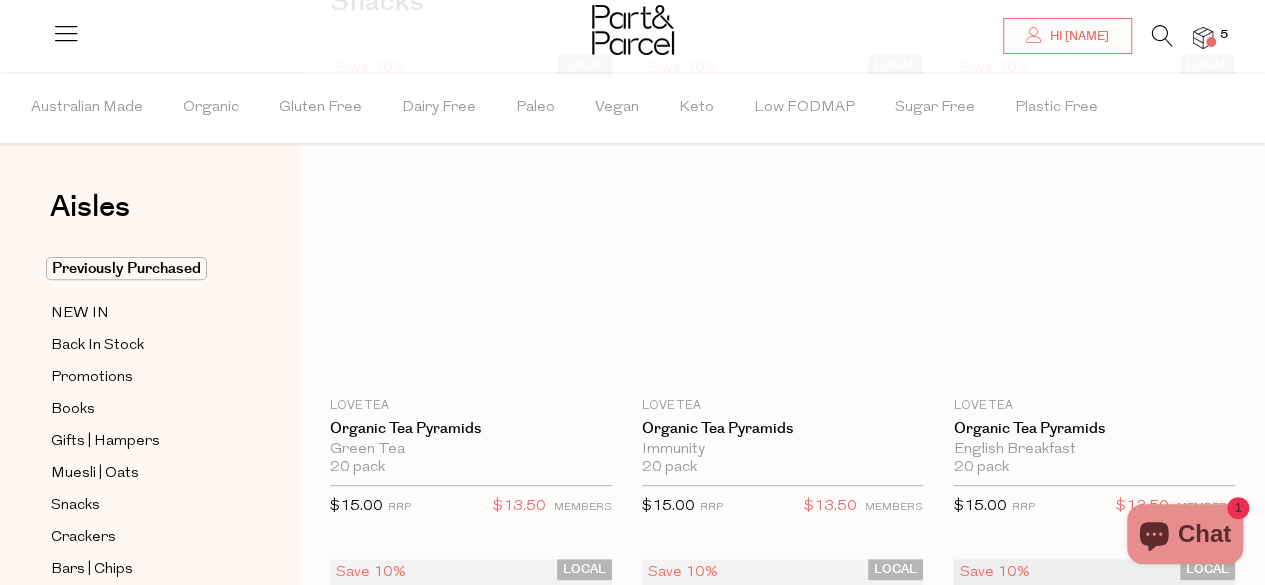 scroll, scrollTop: 0, scrollLeft: 0, axis: both 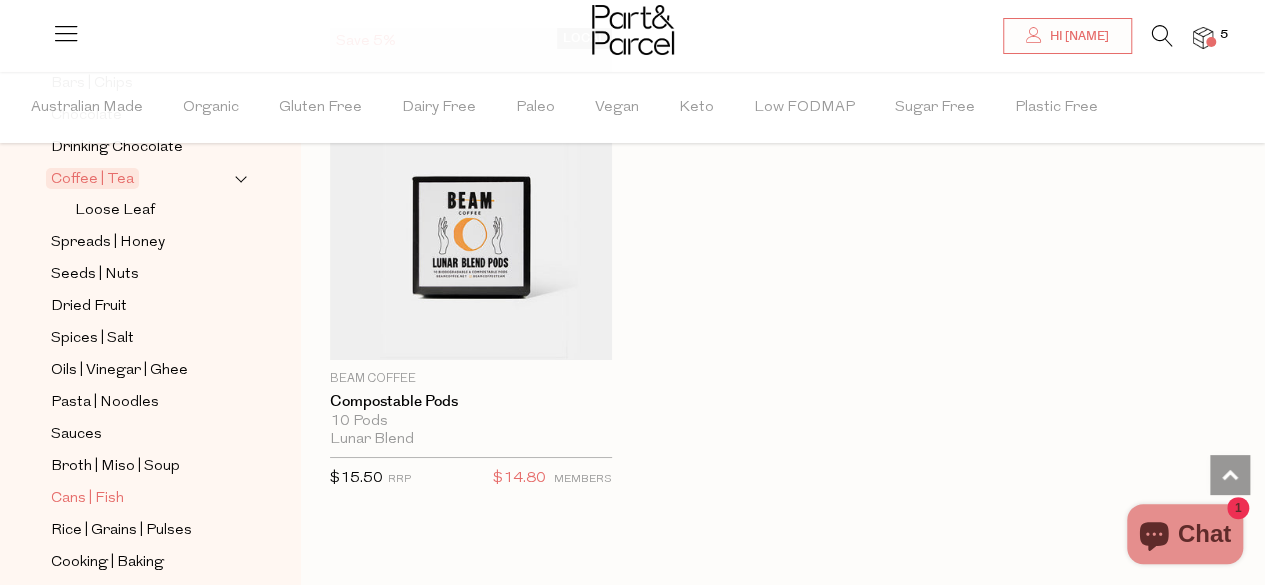 click on "Cans | Fish" at bounding box center (87, 499) 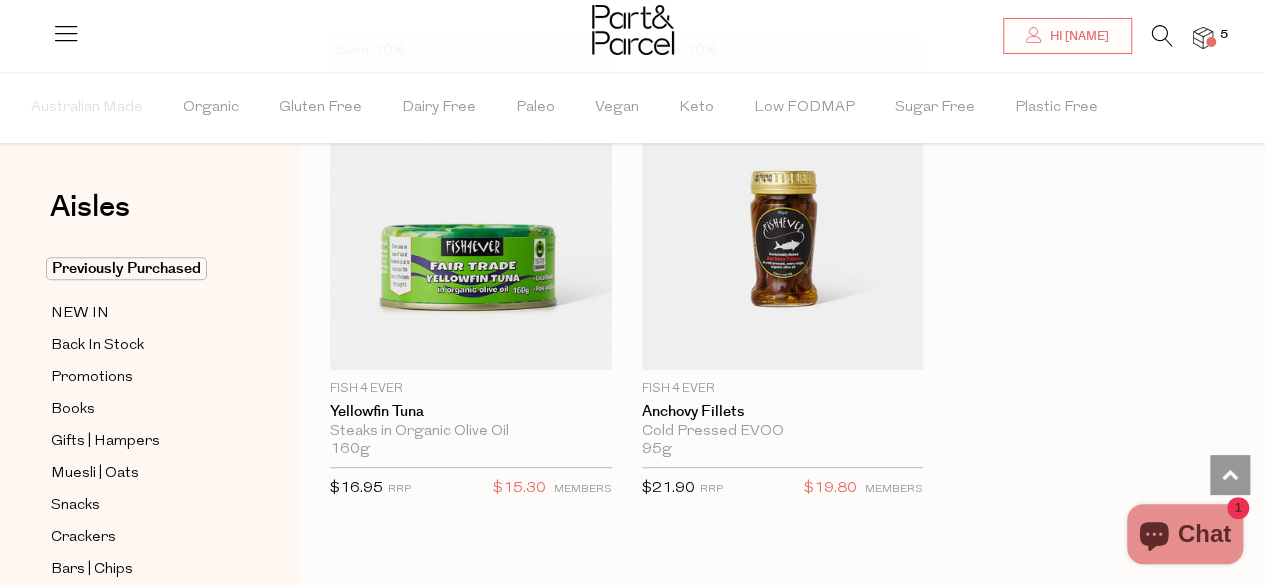 scroll, scrollTop: 4268, scrollLeft: 0, axis: vertical 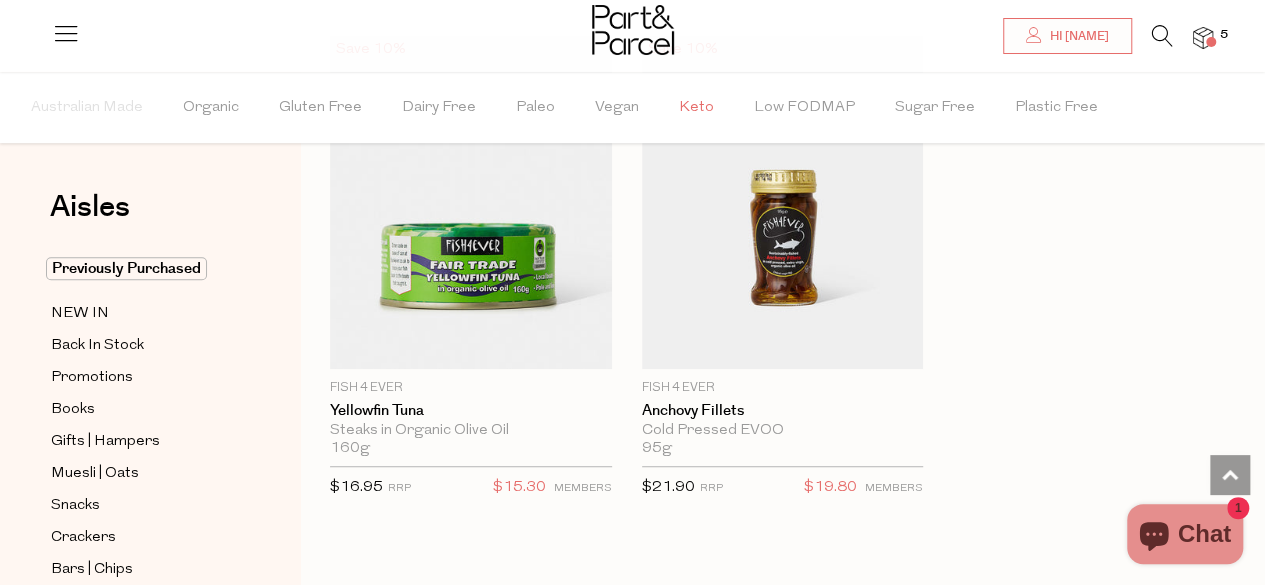 click on "Keto" at bounding box center [696, 108] 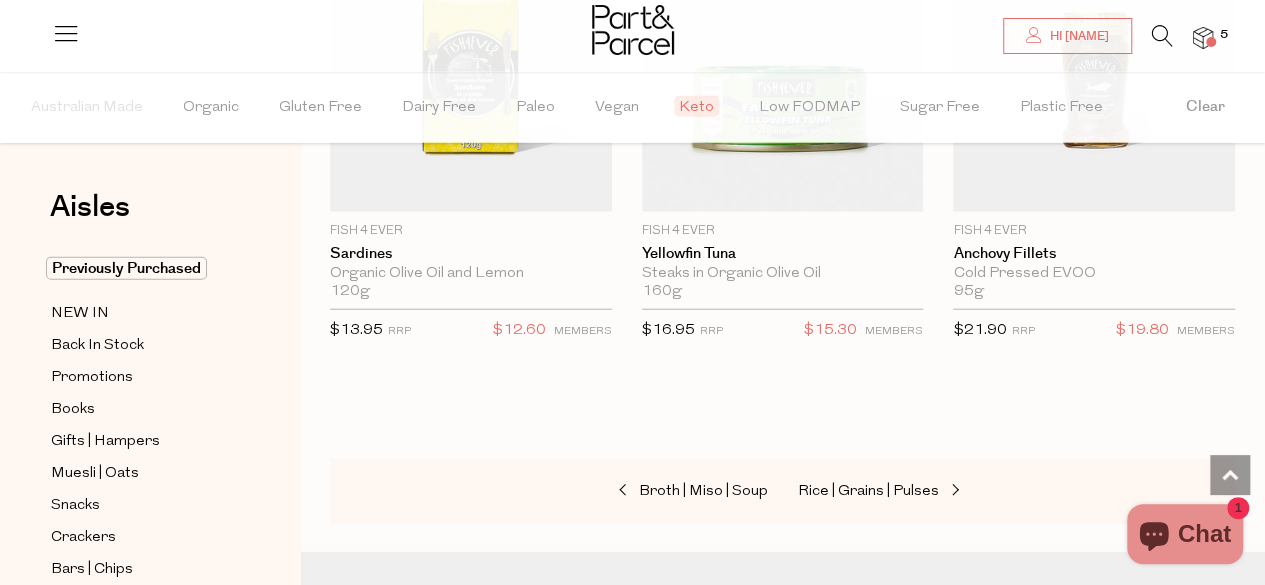 scroll, scrollTop: 2702, scrollLeft: 0, axis: vertical 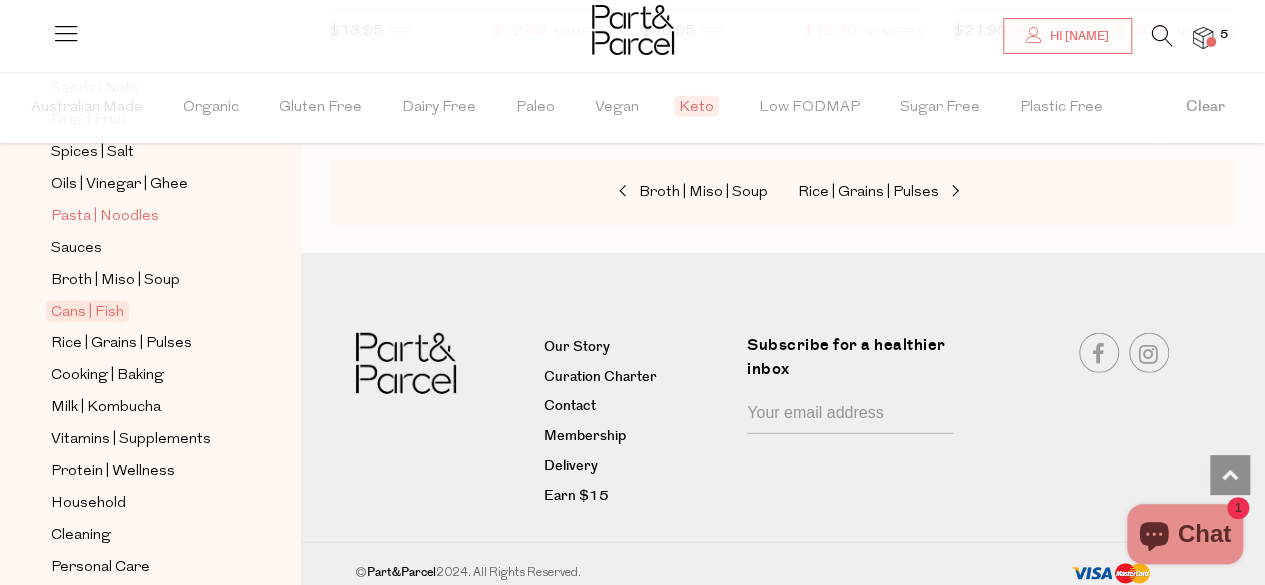 click on "Pasta | Noodles" at bounding box center [105, 217] 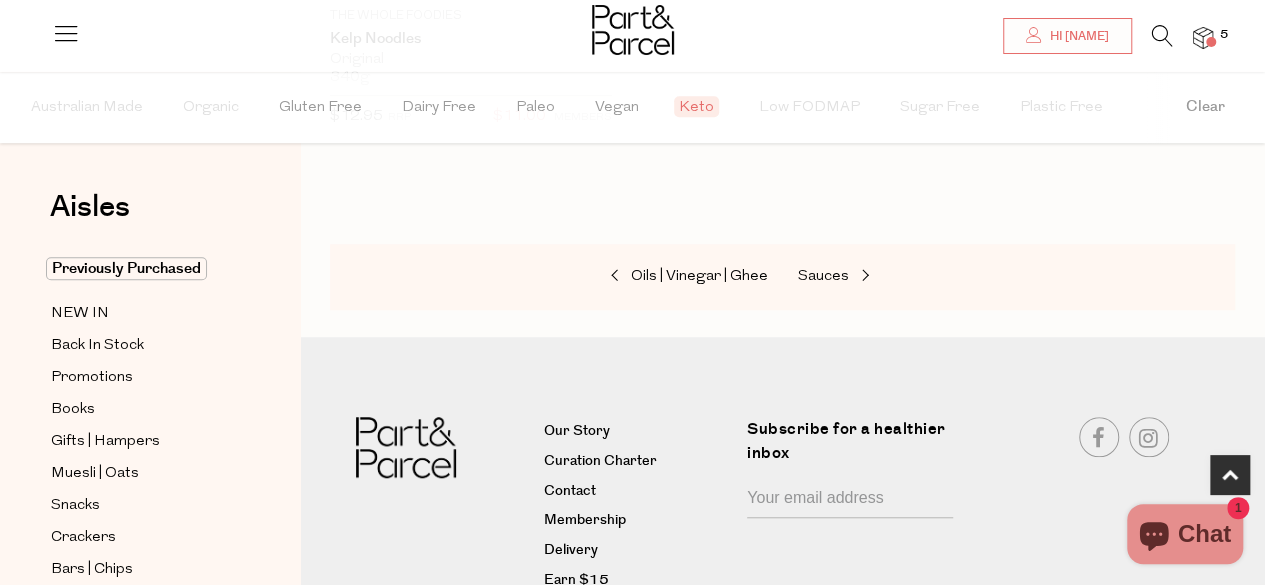 scroll, scrollTop: 597, scrollLeft: 0, axis: vertical 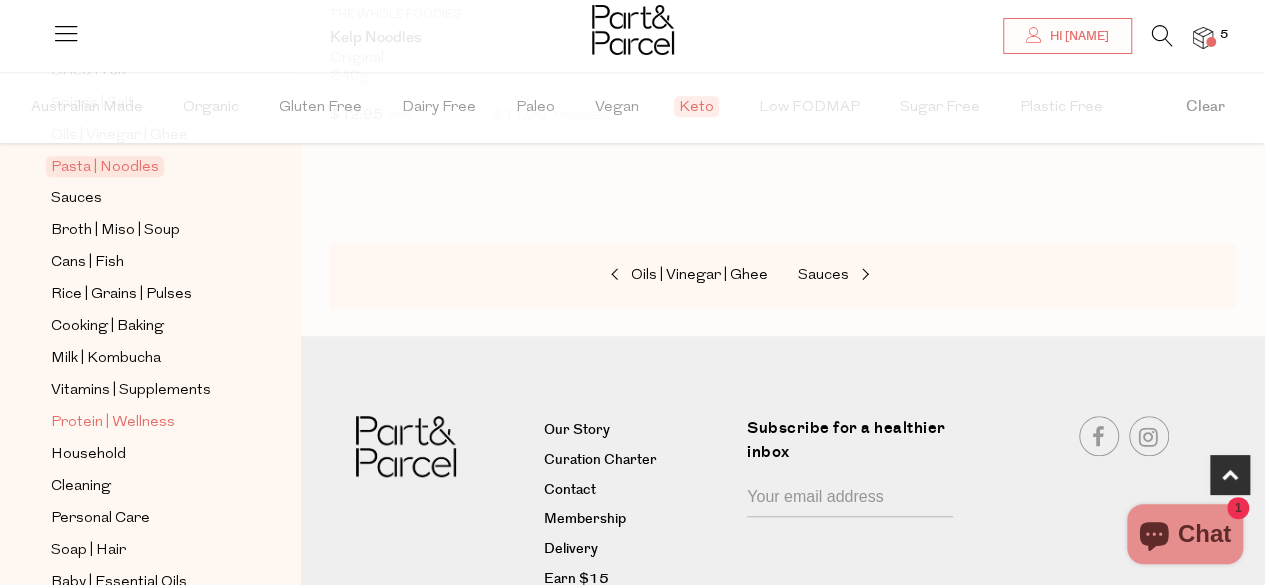 click on "Protein | Wellness" at bounding box center (113, 423) 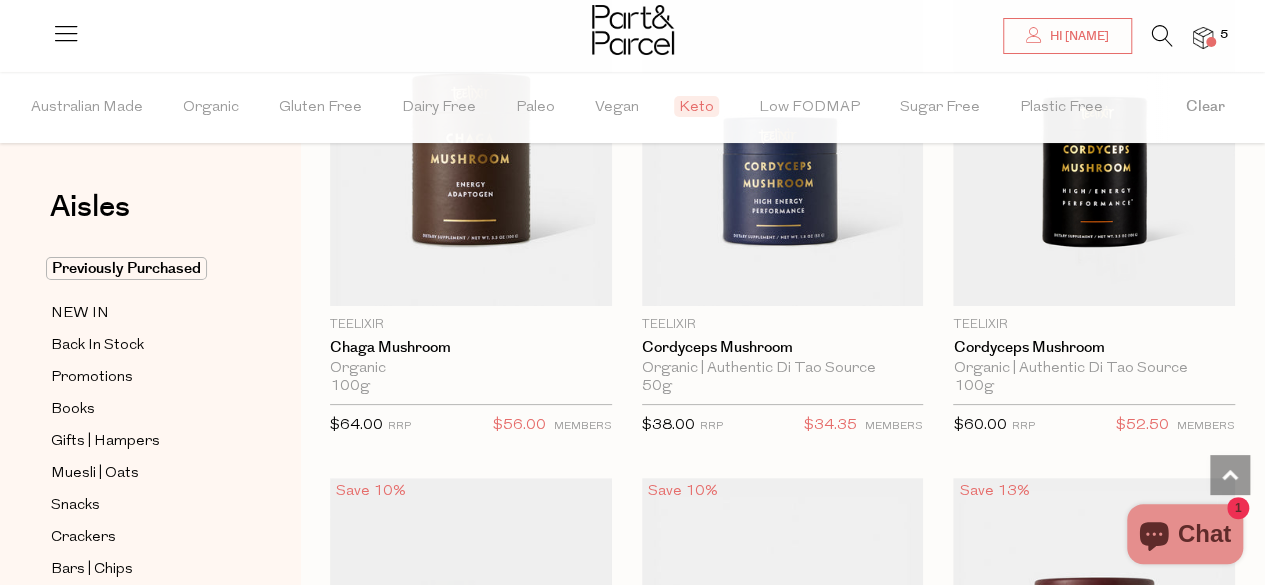 scroll, scrollTop: 3821, scrollLeft: 0, axis: vertical 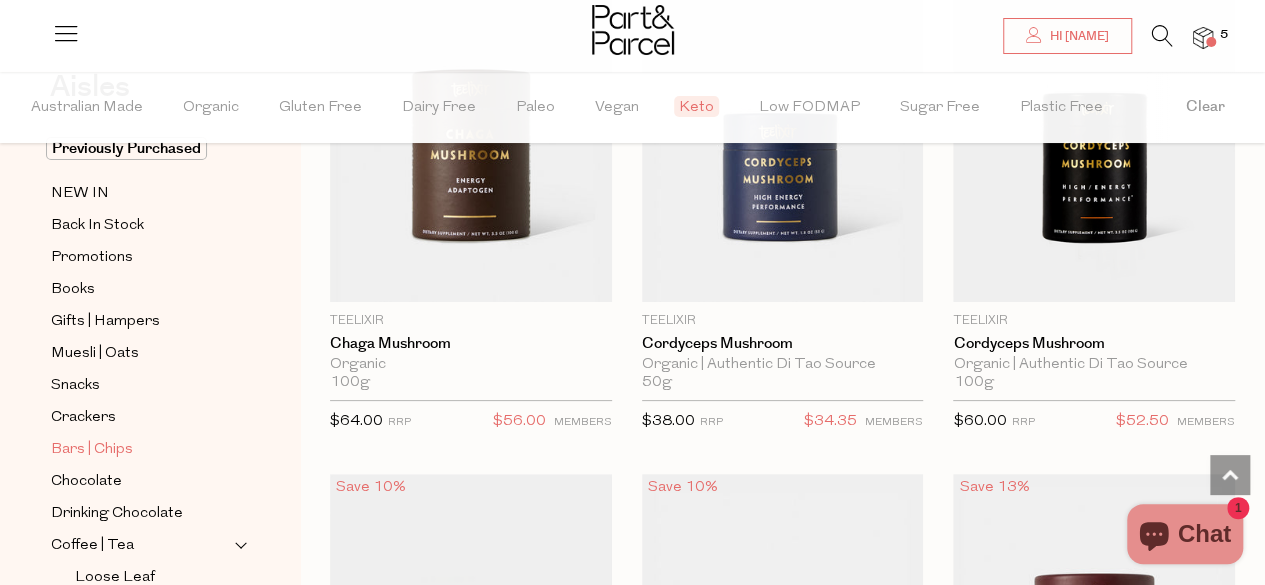 click on "Bars | Chips" at bounding box center (92, 450) 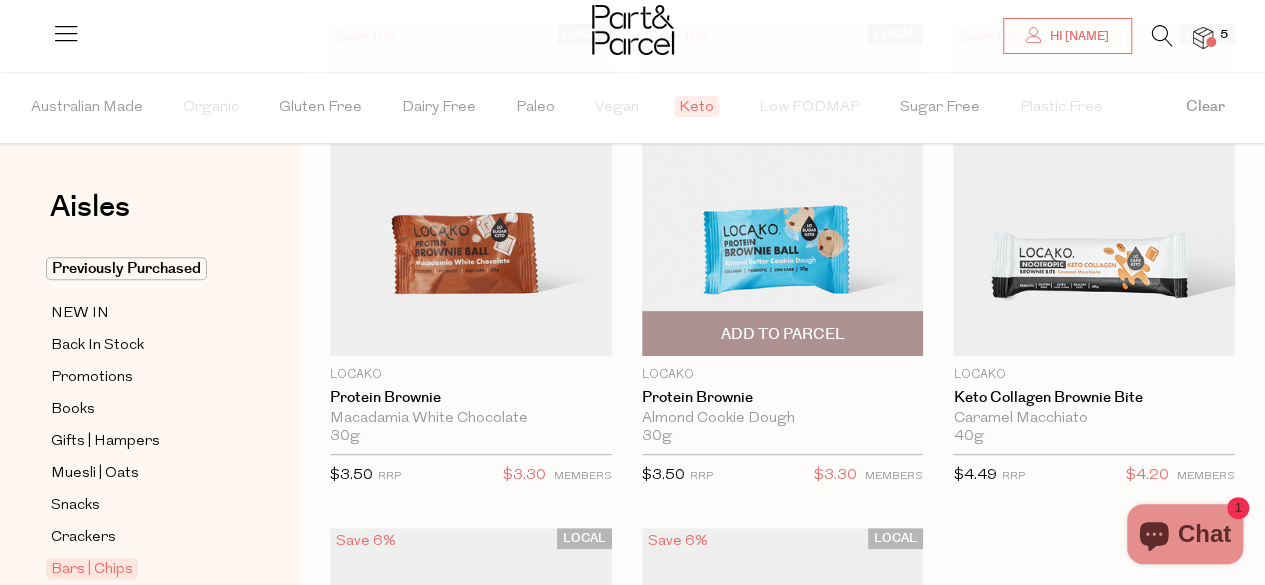 scroll, scrollTop: 224, scrollLeft: 0, axis: vertical 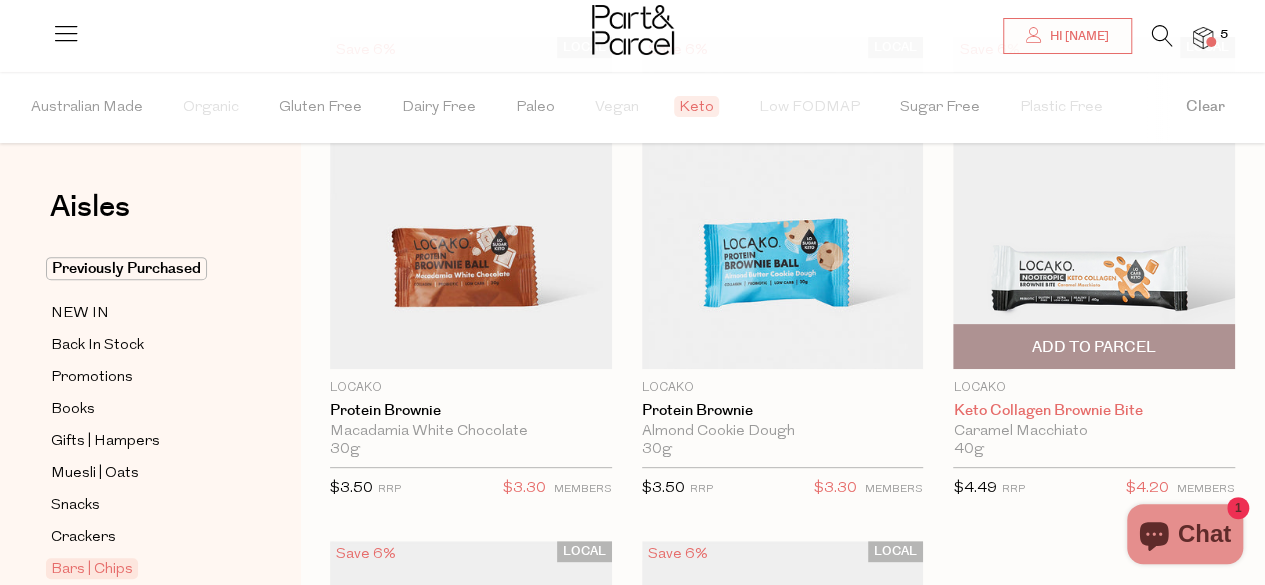 click on "Keto Collagen Brownie Bite" at bounding box center (1094, 411) 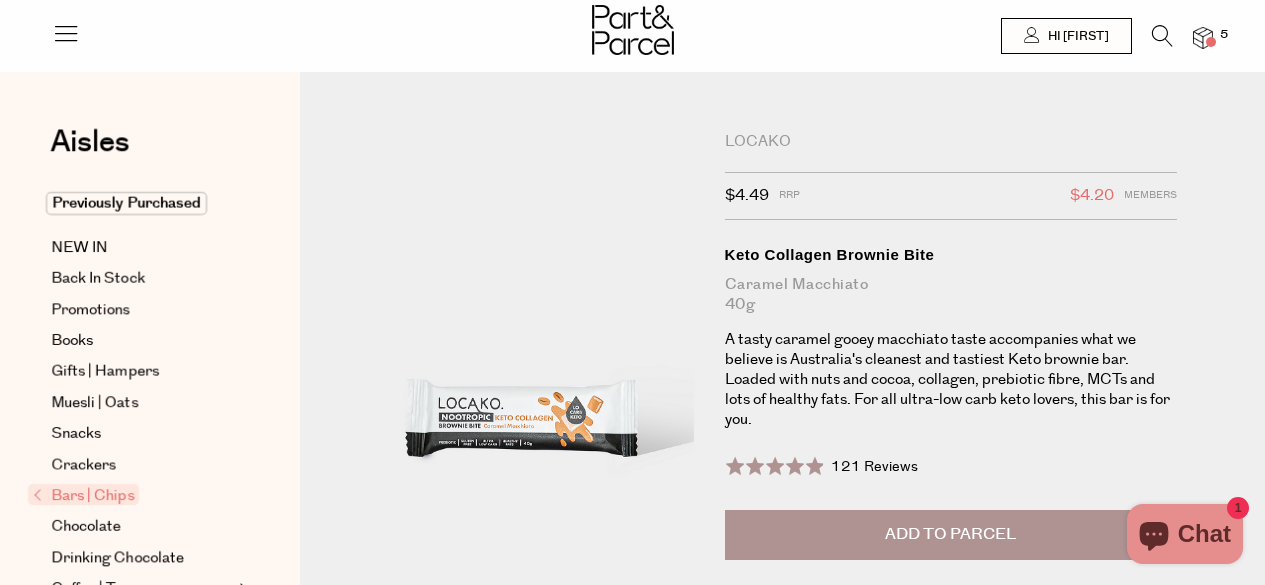 scroll, scrollTop: 0, scrollLeft: 0, axis: both 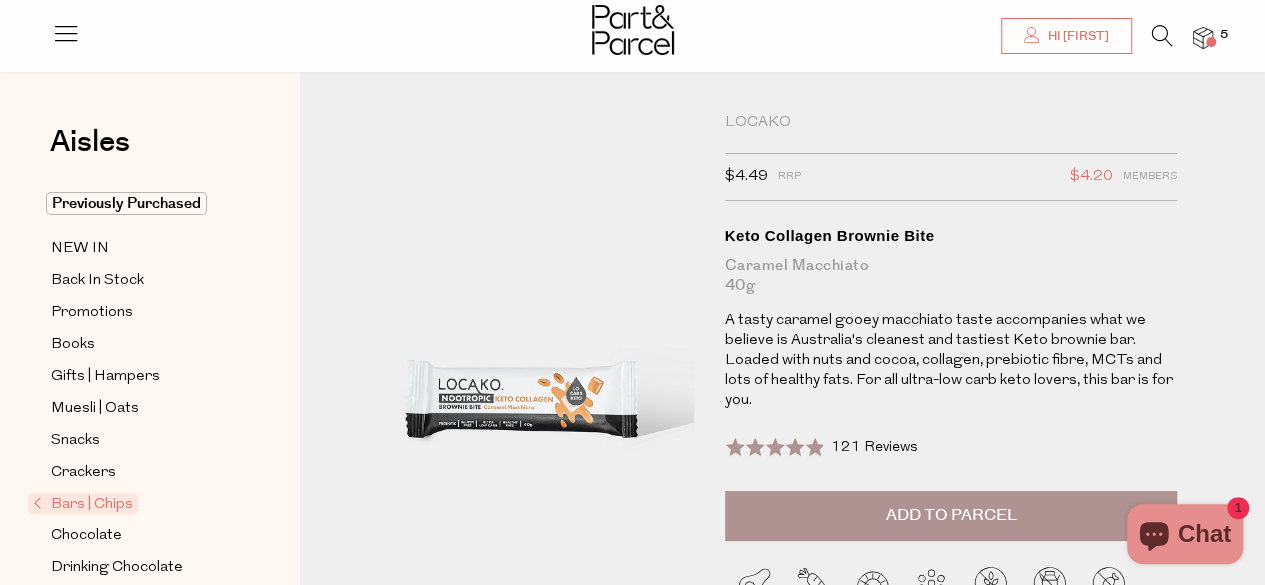 click on "Add to Parcel" at bounding box center (950, 515) 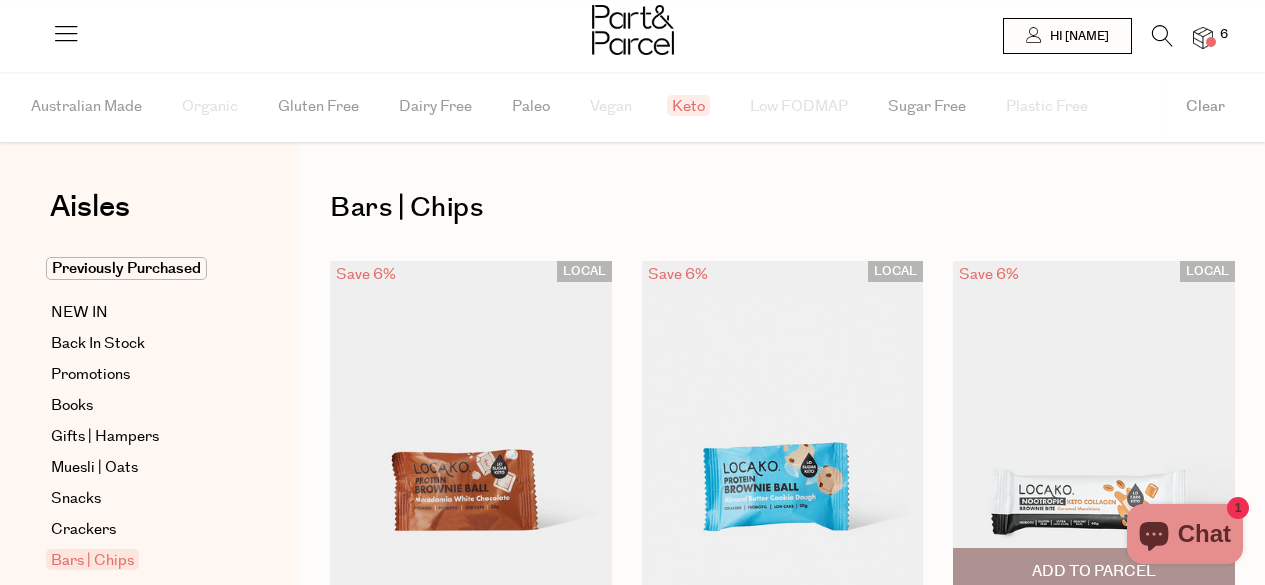 scroll, scrollTop: 220, scrollLeft: 0, axis: vertical 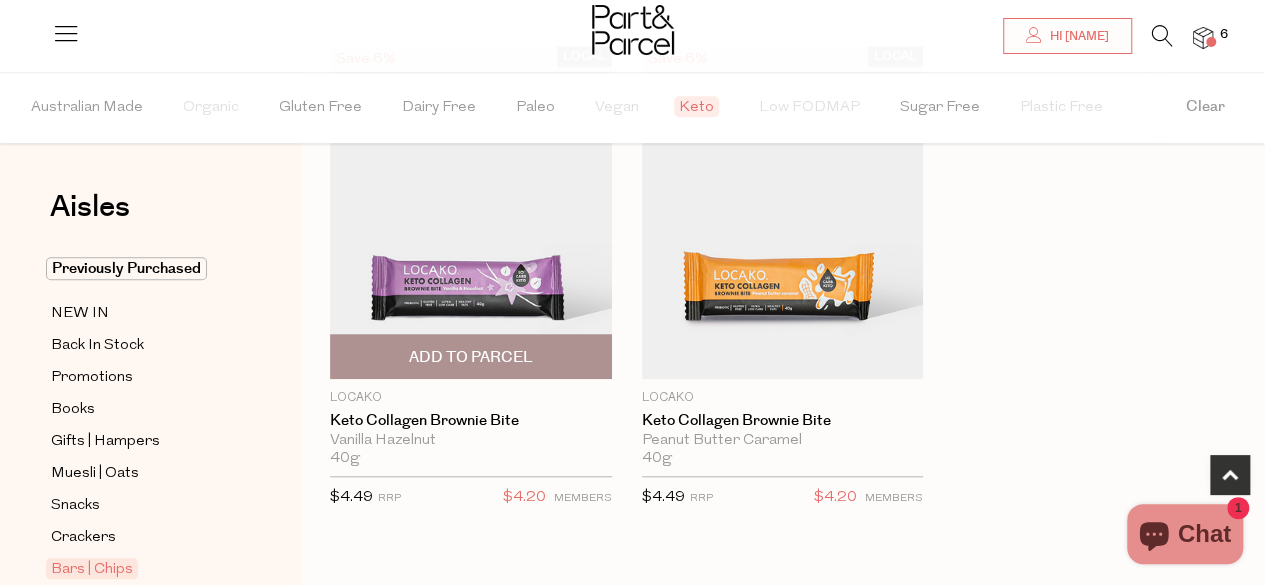 click on "Add To Parcel" at bounding box center (471, 357) 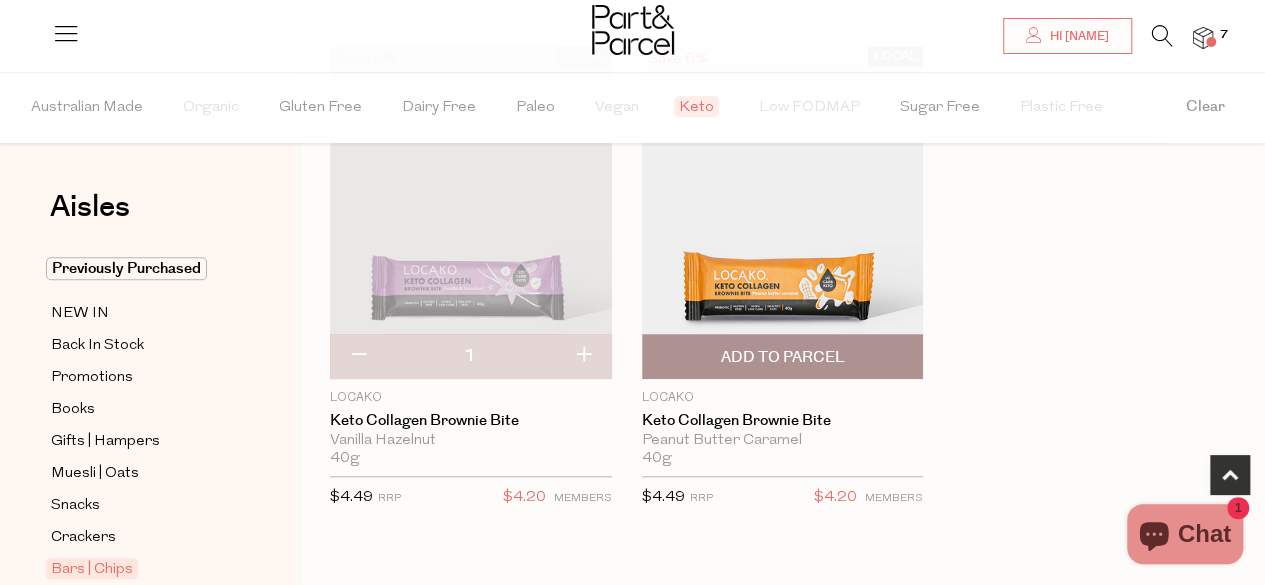 click on "Add To Parcel" at bounding box center (782, 357) 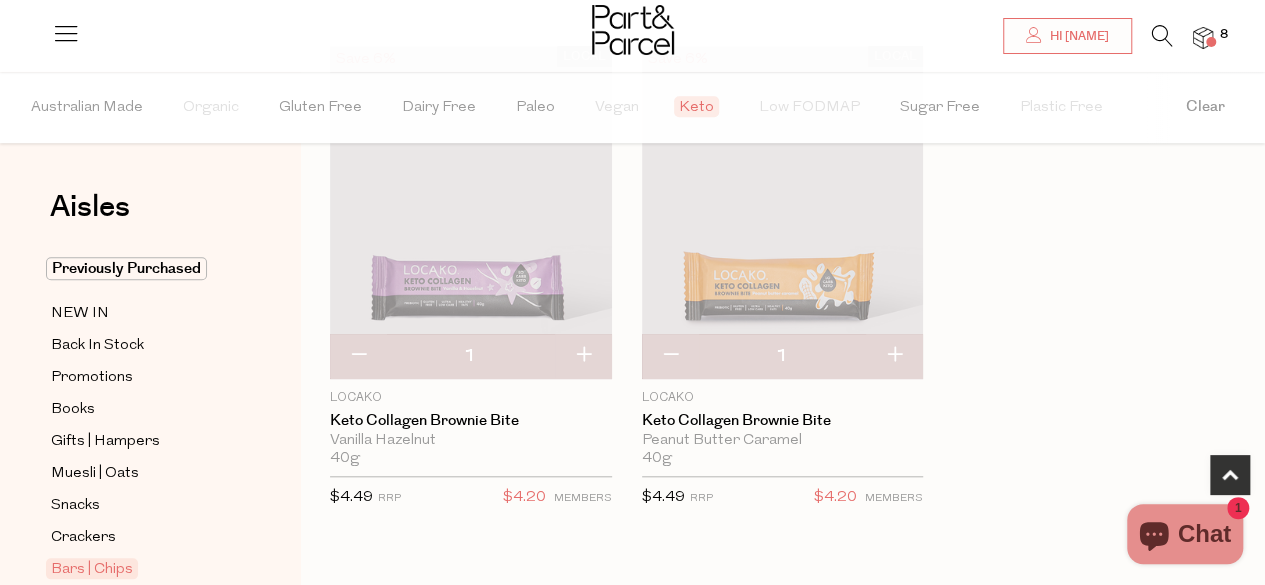 click at bounding box center (1203, 38) 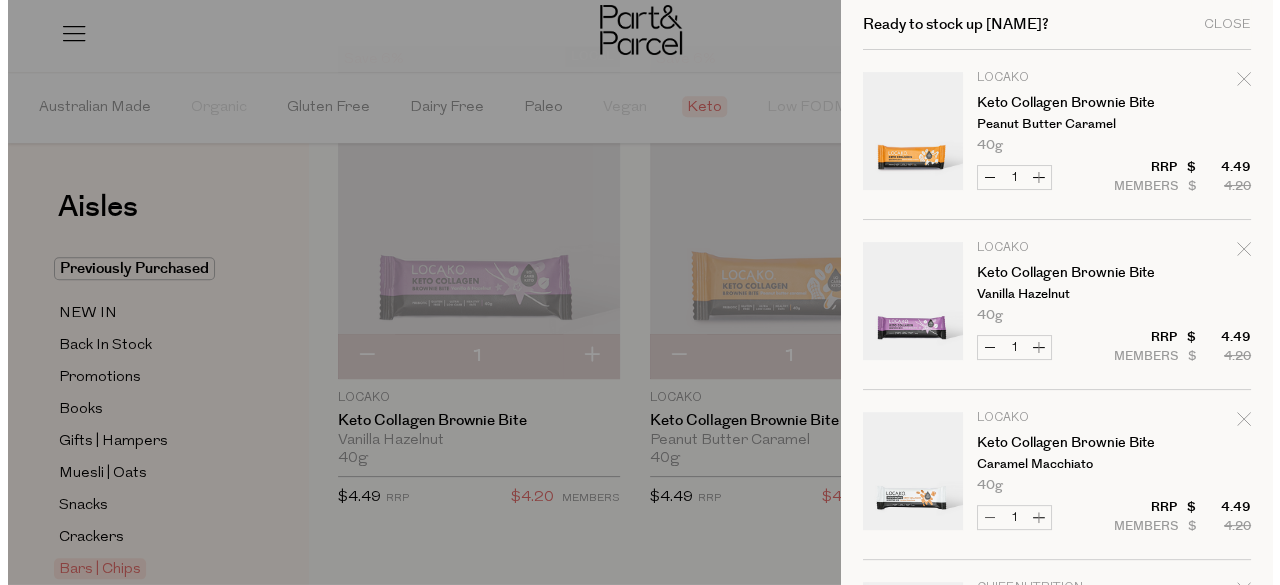 scroll, scrollTop: 725, scrollLeft: 0, axis: vertical 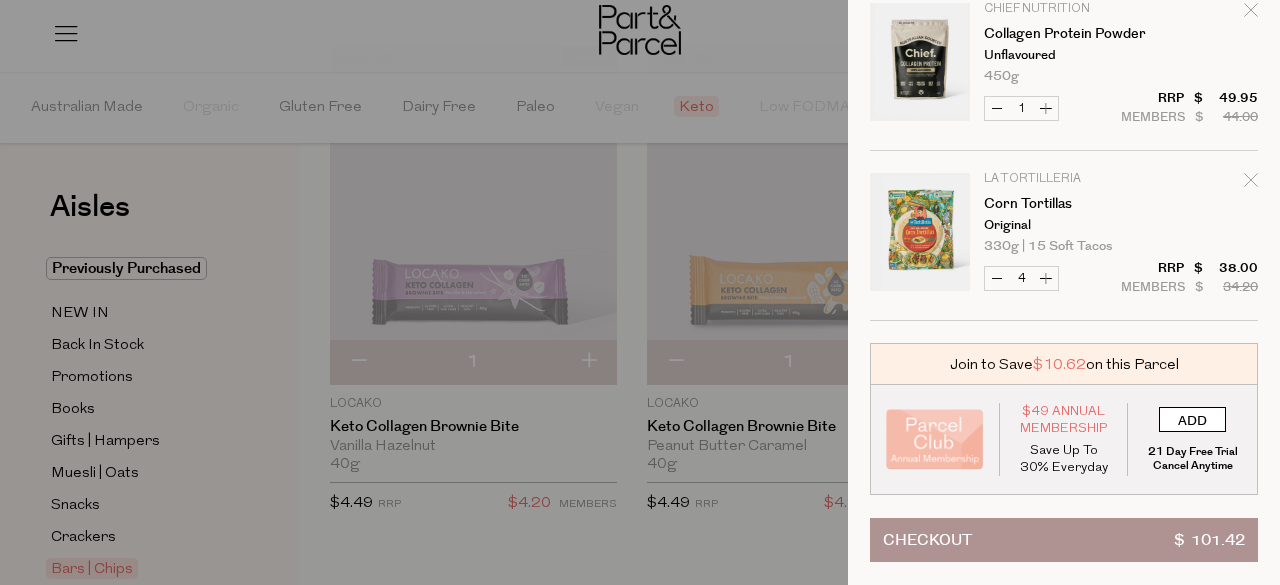 click on "ADD" at bounding box center [1192, 419] 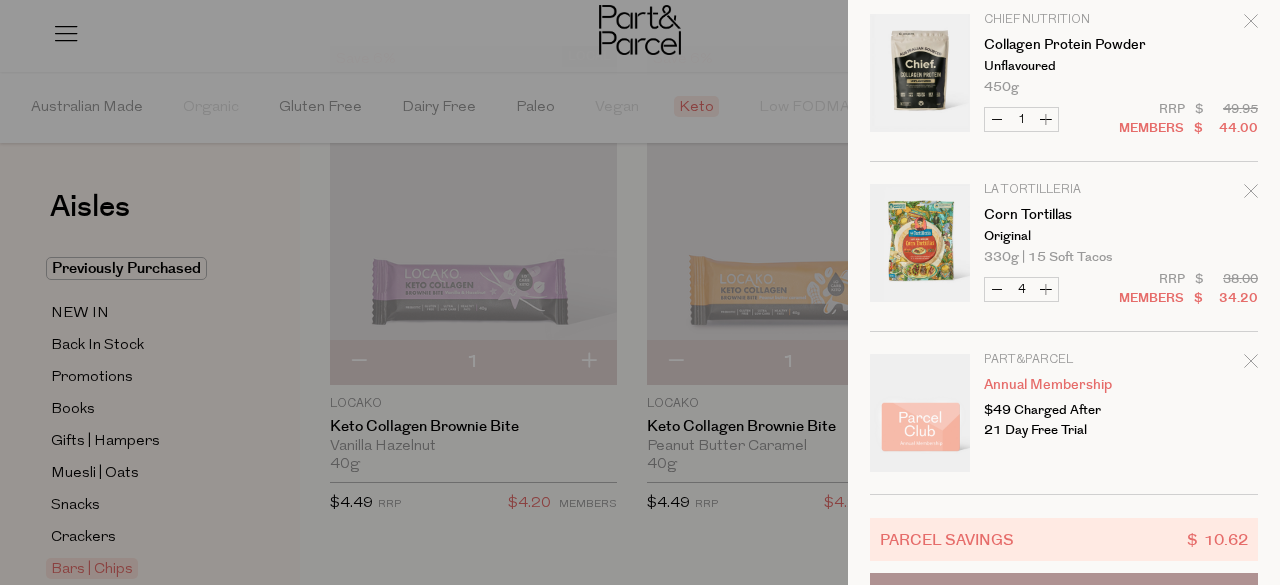 scroll, scrollTop: 636, scrollLeft: 0, axis: vertical 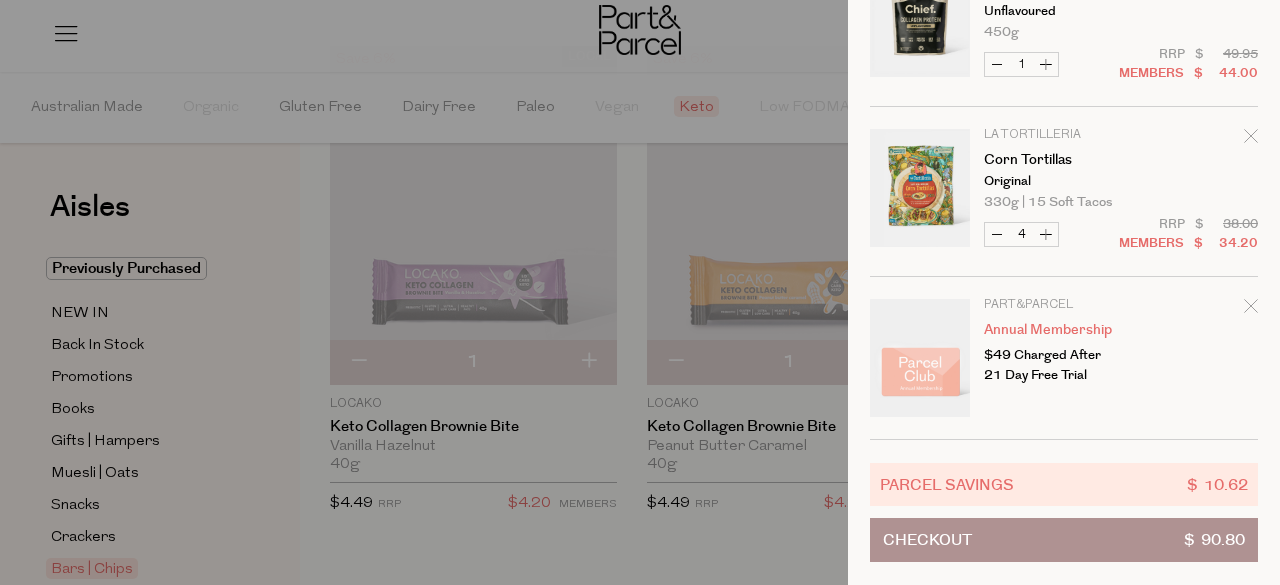click on "Checkout $ 90.80" at bounding box center (1064, 540) 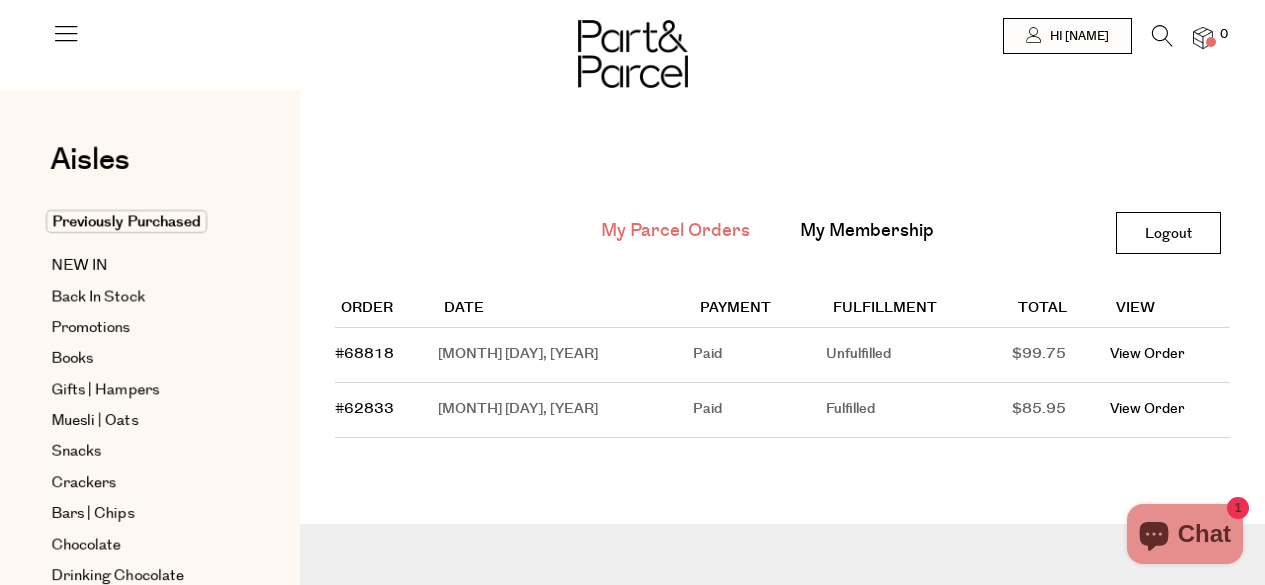 scroll, scrollTop: 0, scrollLeft: 0, axis: both 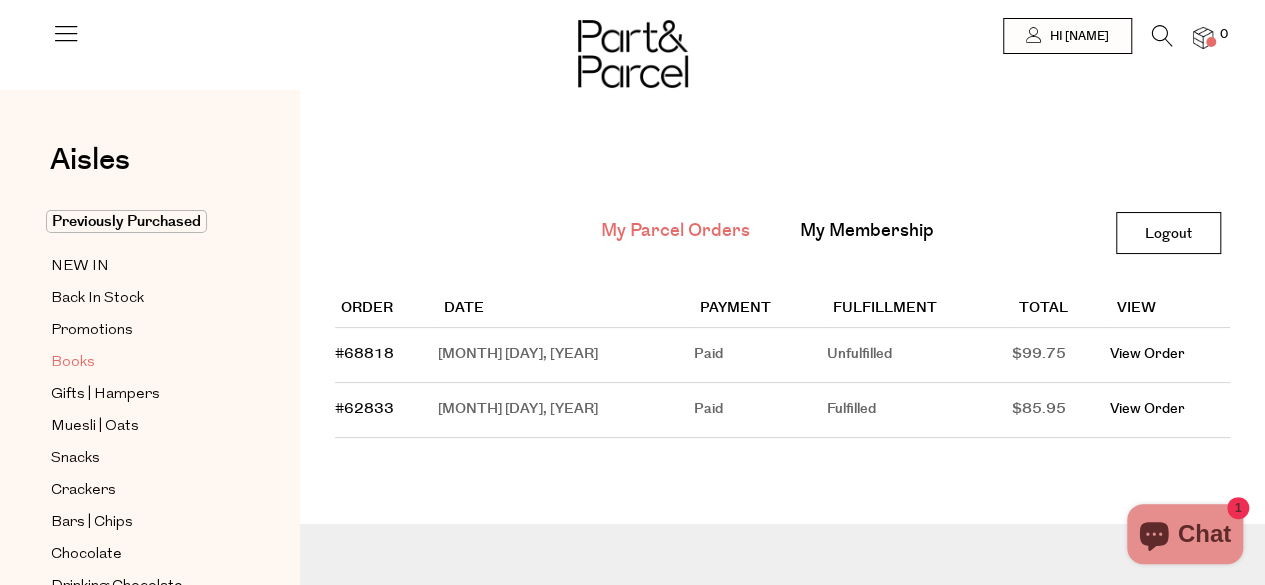 click on "Books" at bounding box center (73, 363) 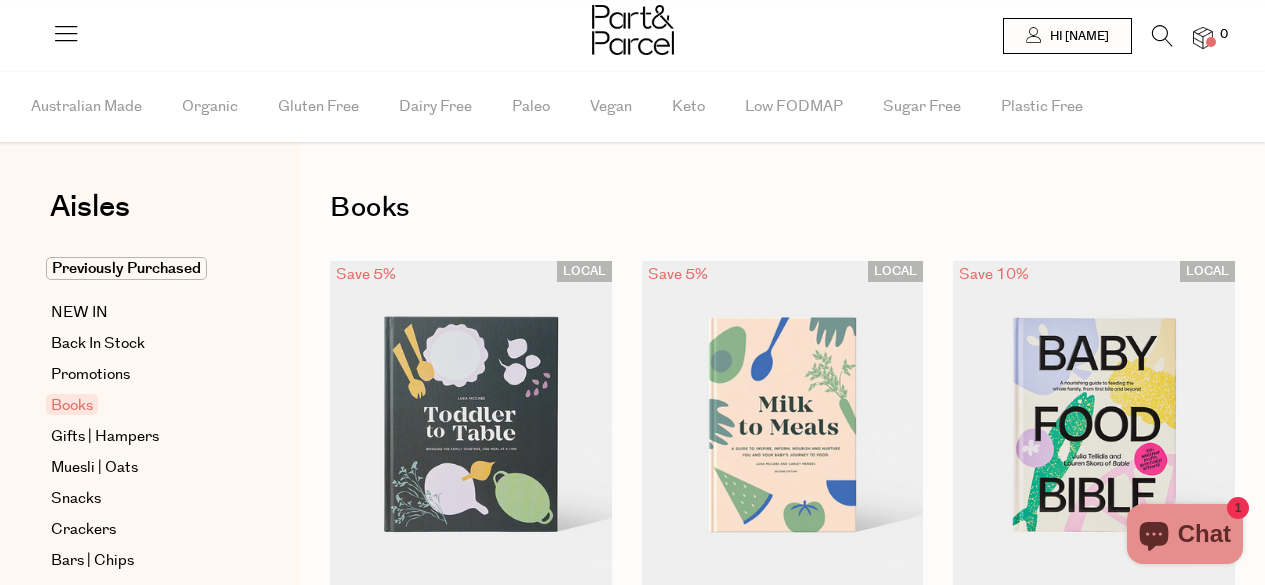 scroll, scrollTop: 0, scrollLeft: 0, axis: both 